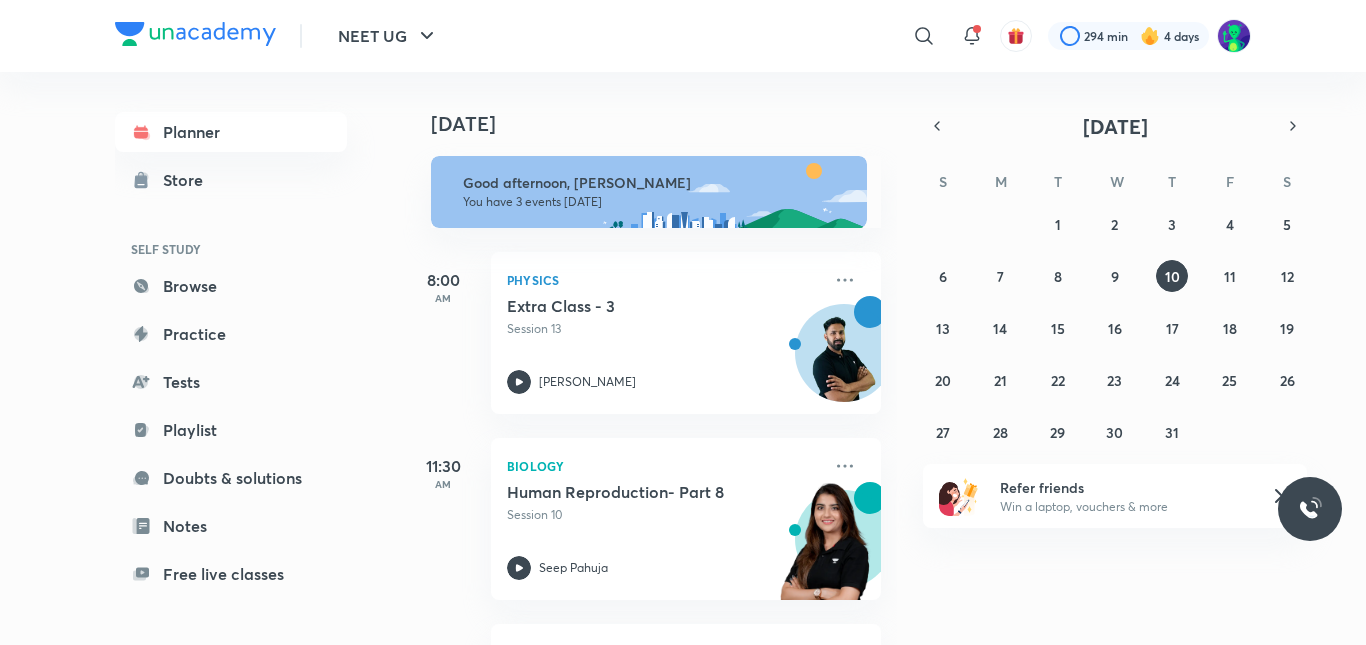 scroll, scrollTop: 0, scrollLeft: 0, axis: both 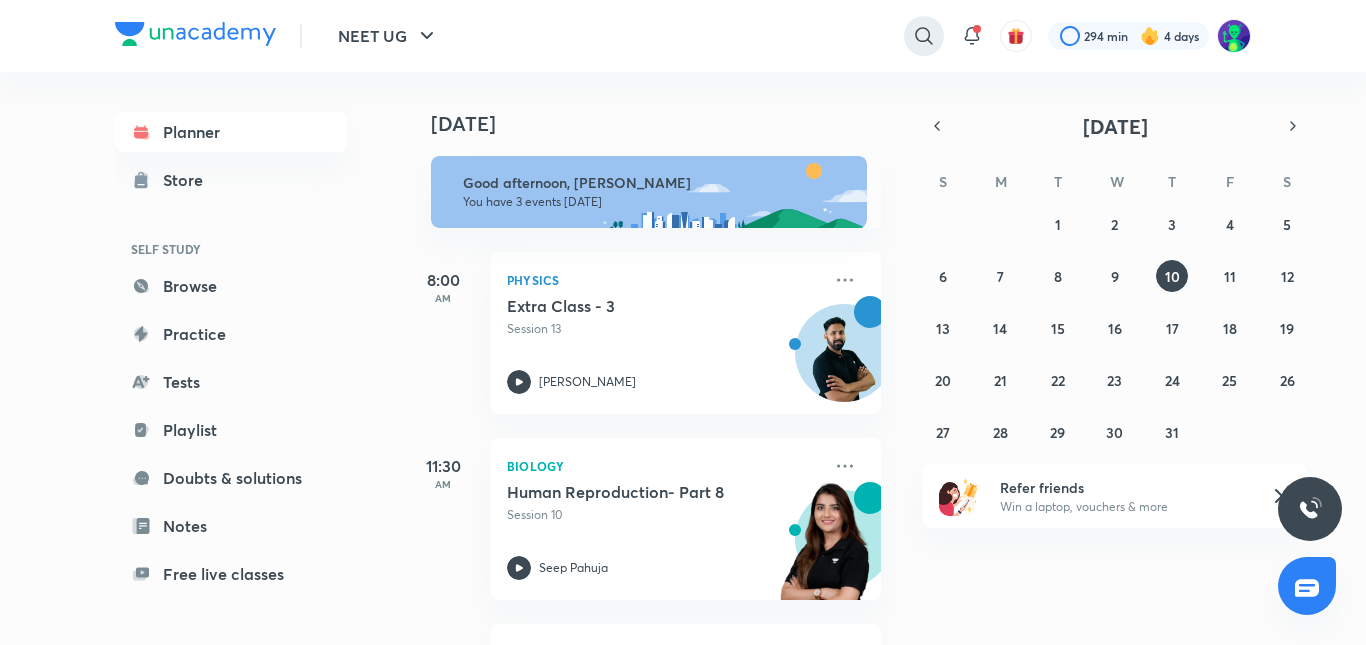 click 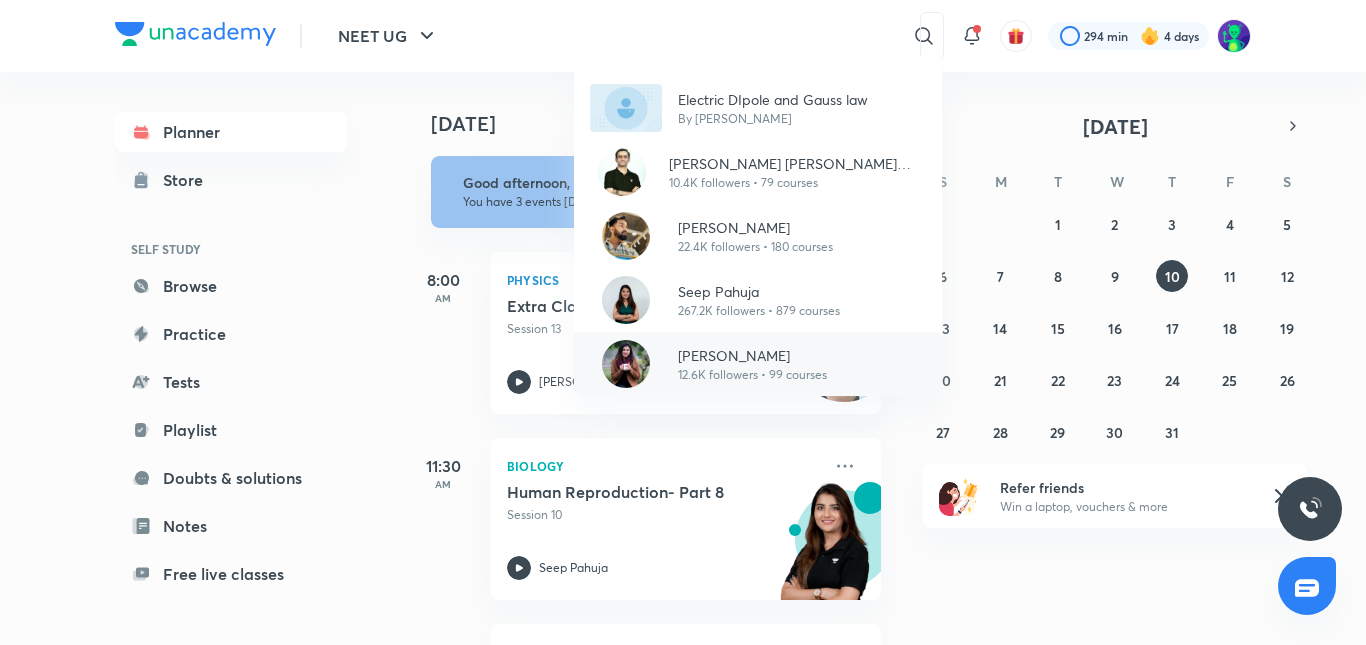 click on "[PERSON_NAME]" at bounding box center (752, 355) 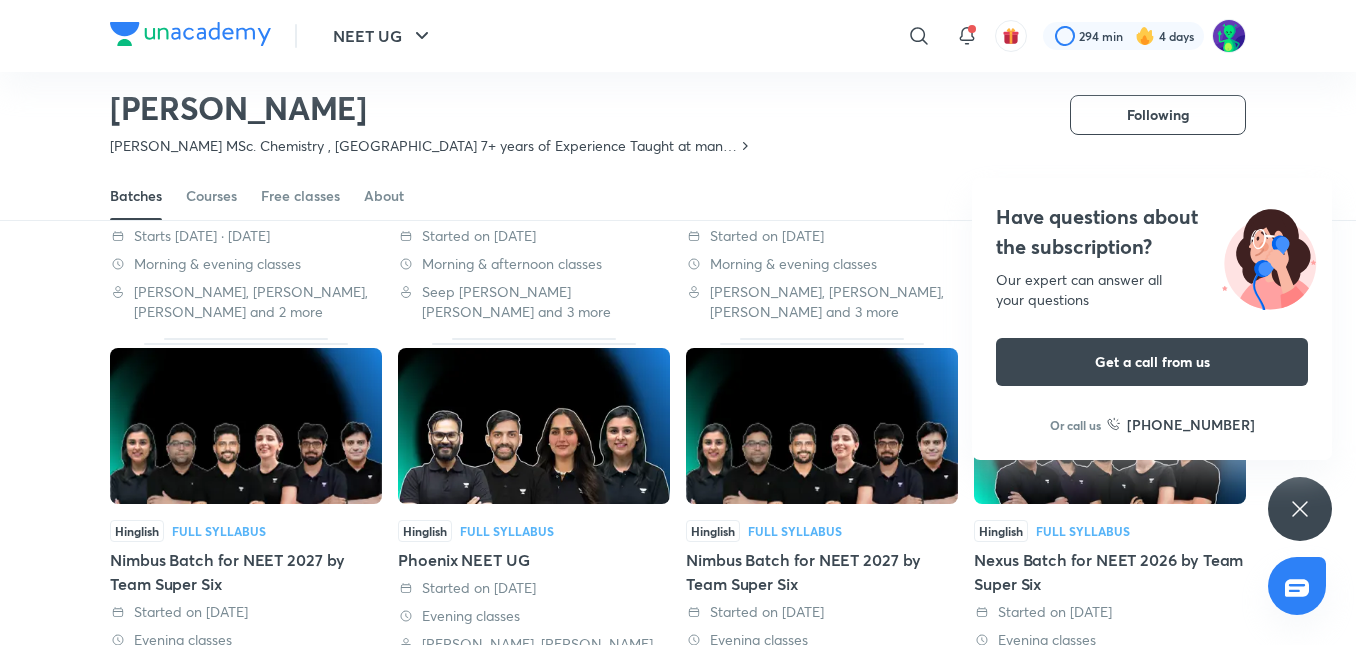 scroll, scrollTop: 0, scrollLeft: 0, axis: both 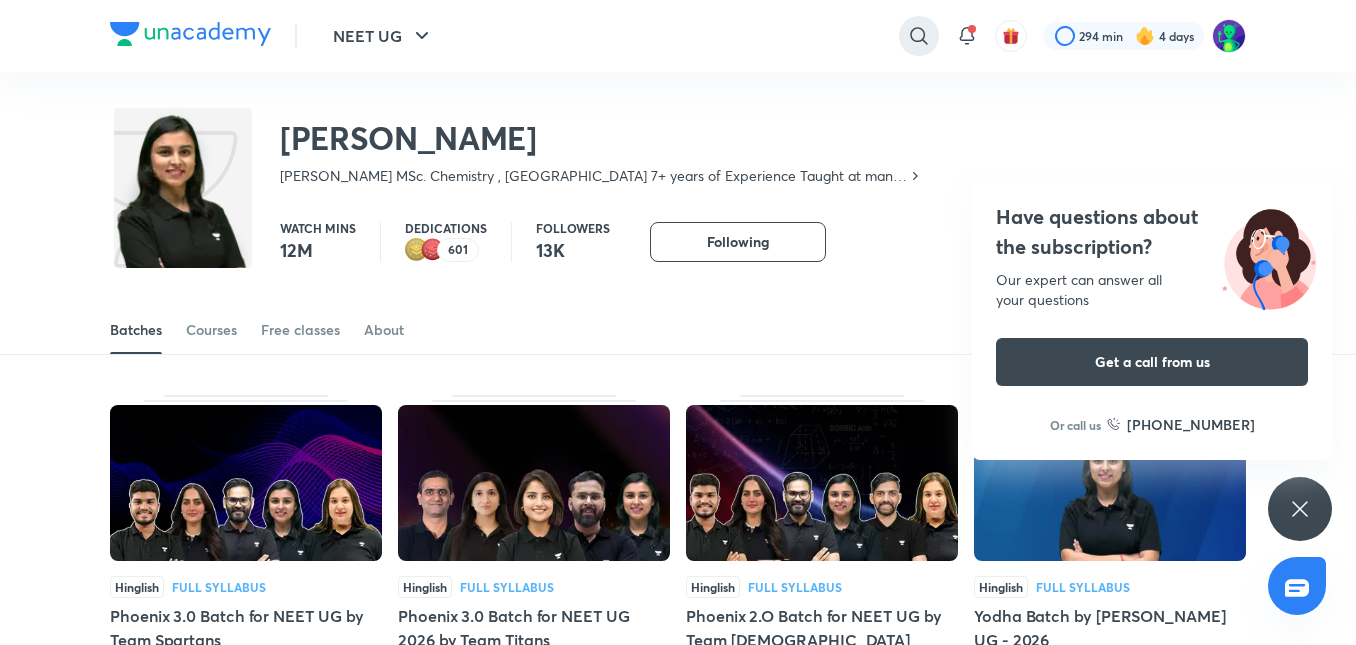click 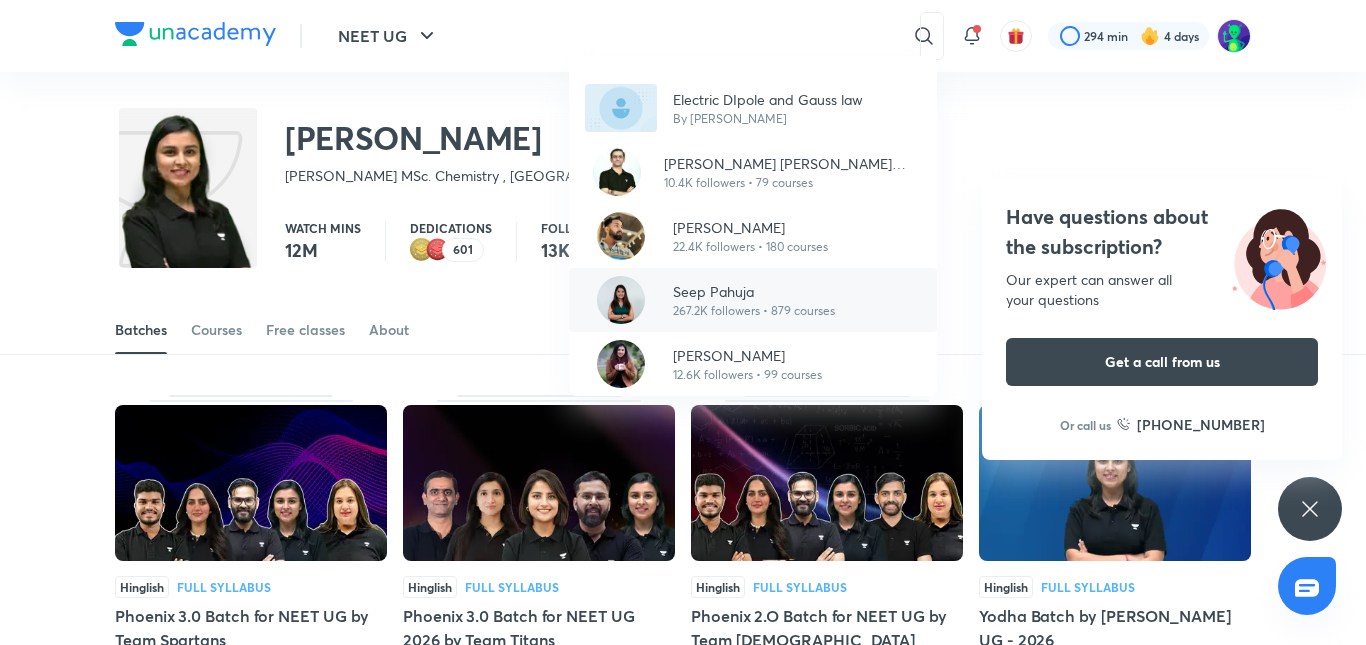 click on "267.2K followers • 879 courses" at bounding box center (754, 311) 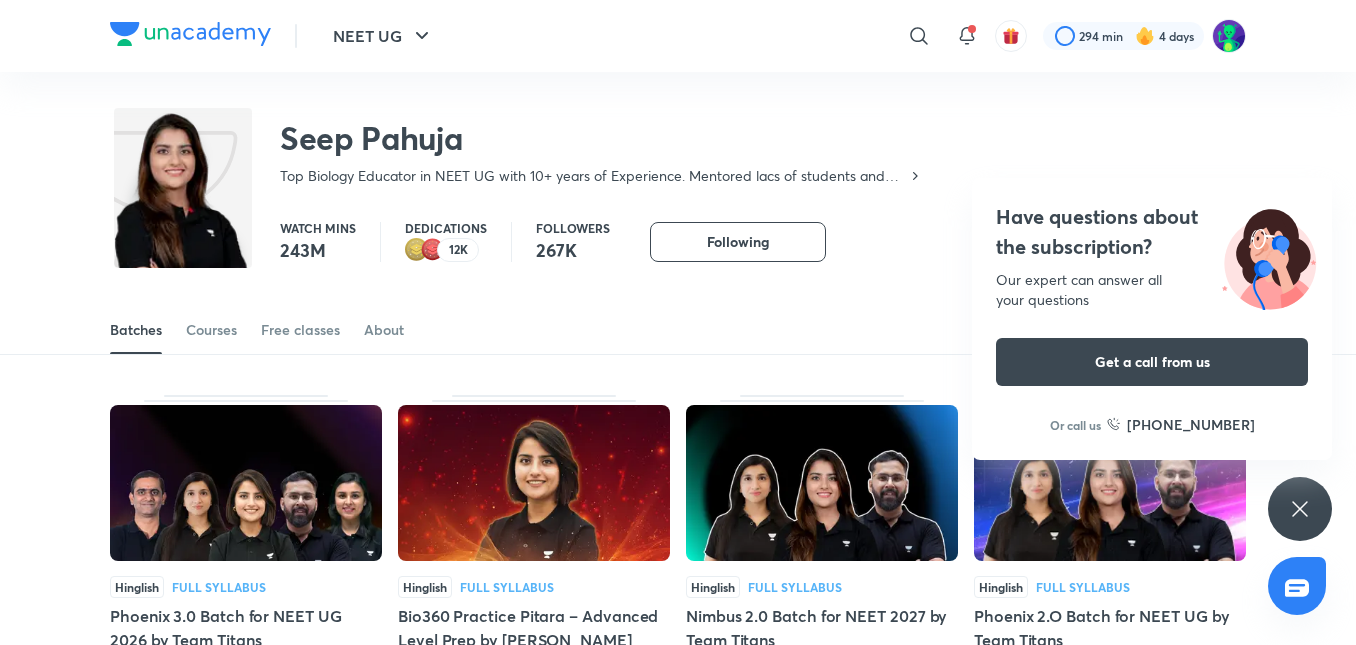 click 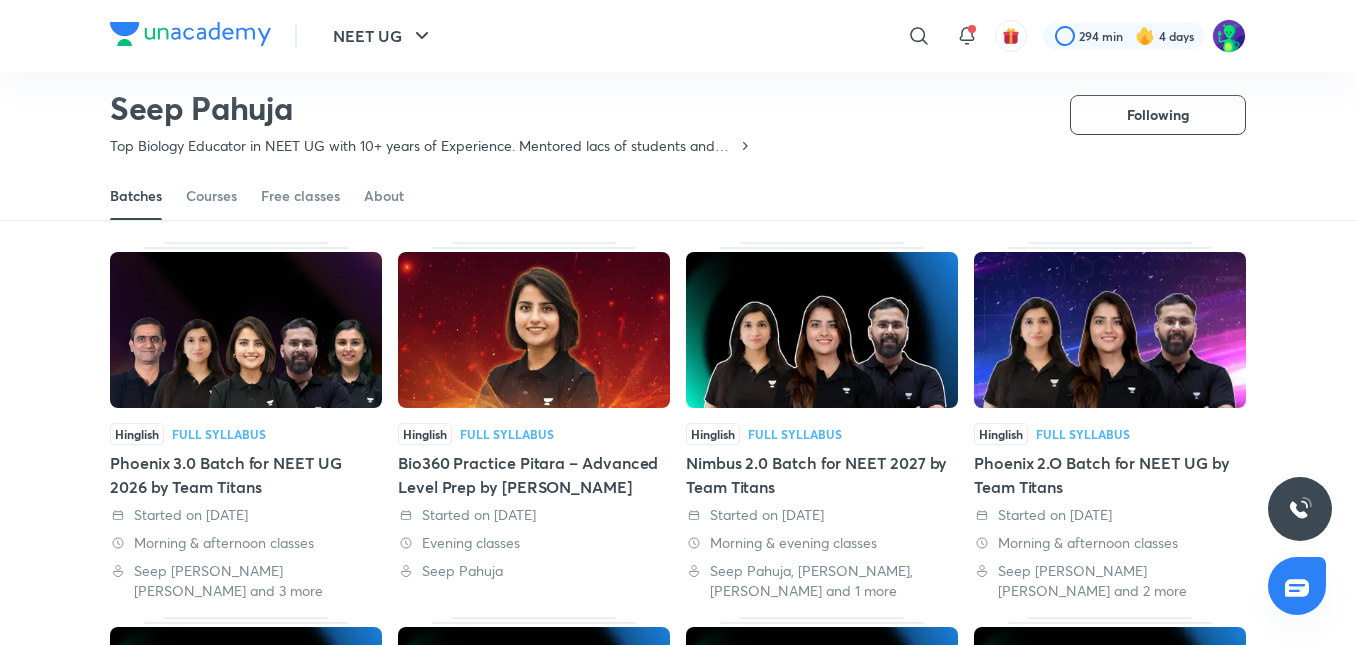 scroll, scrollTop: 75, scrollLeft: 0, axis: vertical 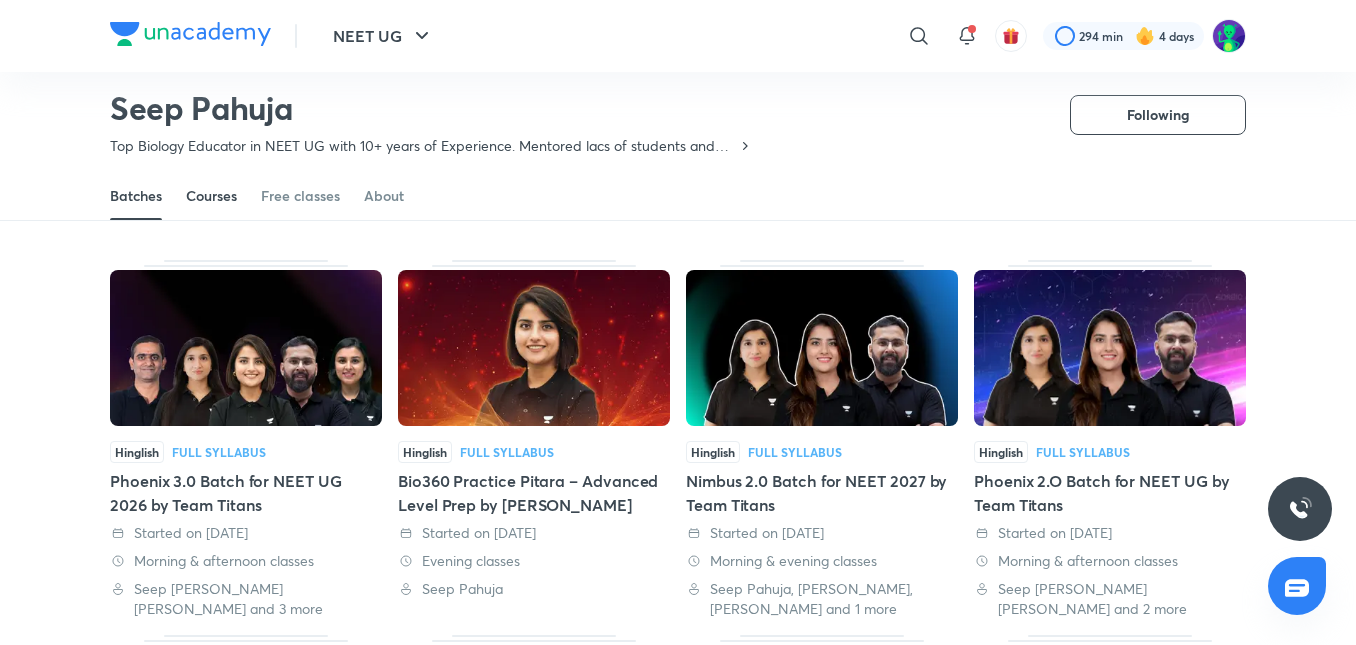 click on "Courses" at bounding box center [211, 196] 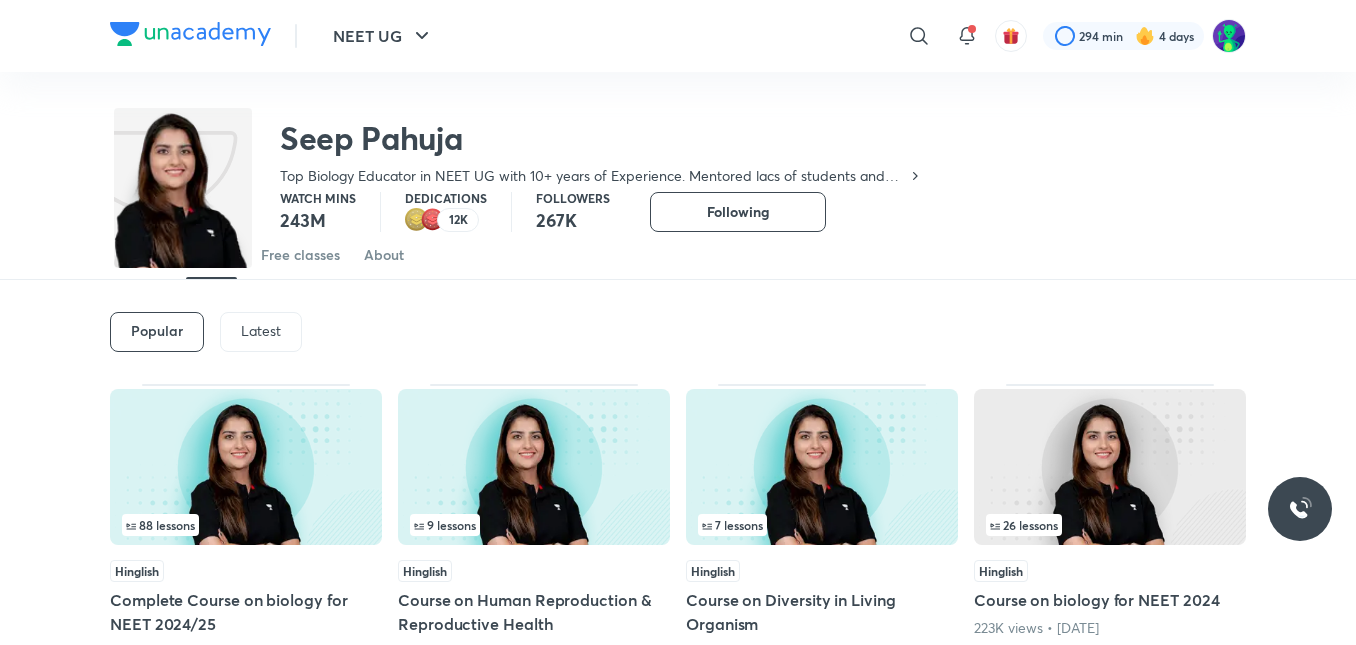 drag, startPoint x: 1365, startPoint y: 112, endPoint x: 1358, endPoint y: 77, distance: 35.69314 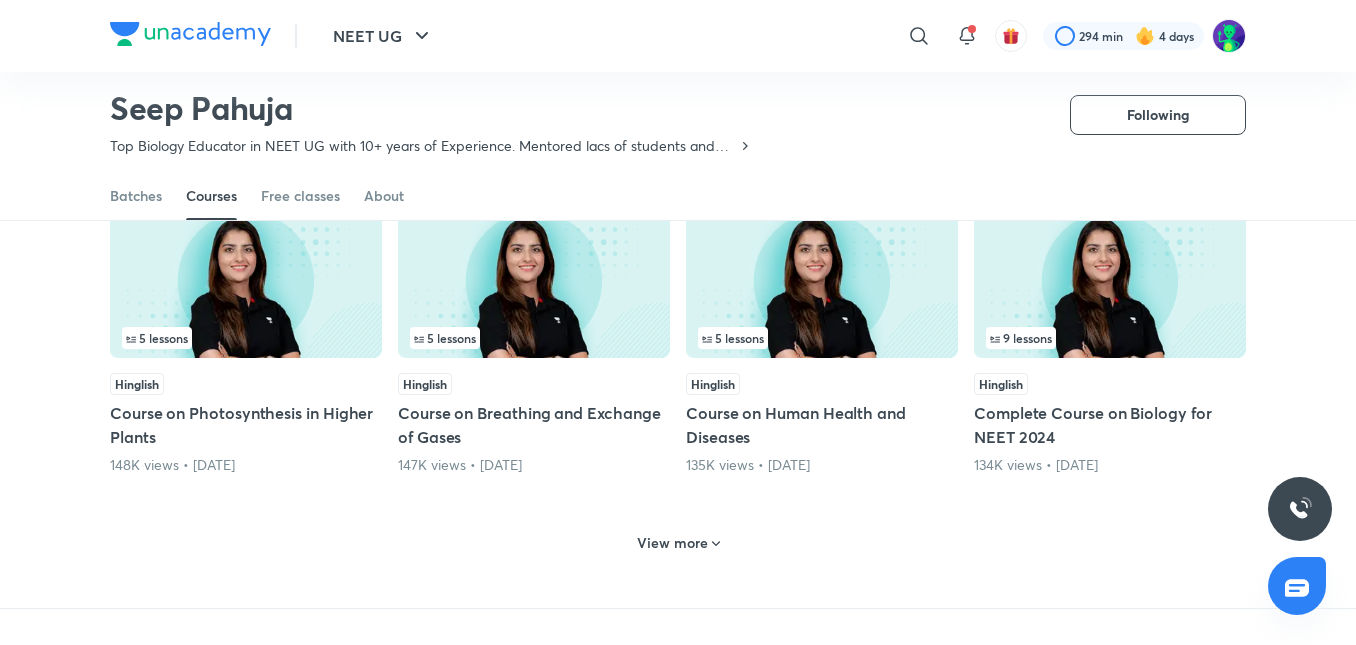 scroll, scrollTop: 833, scrollLeft: 0, axis: vertical 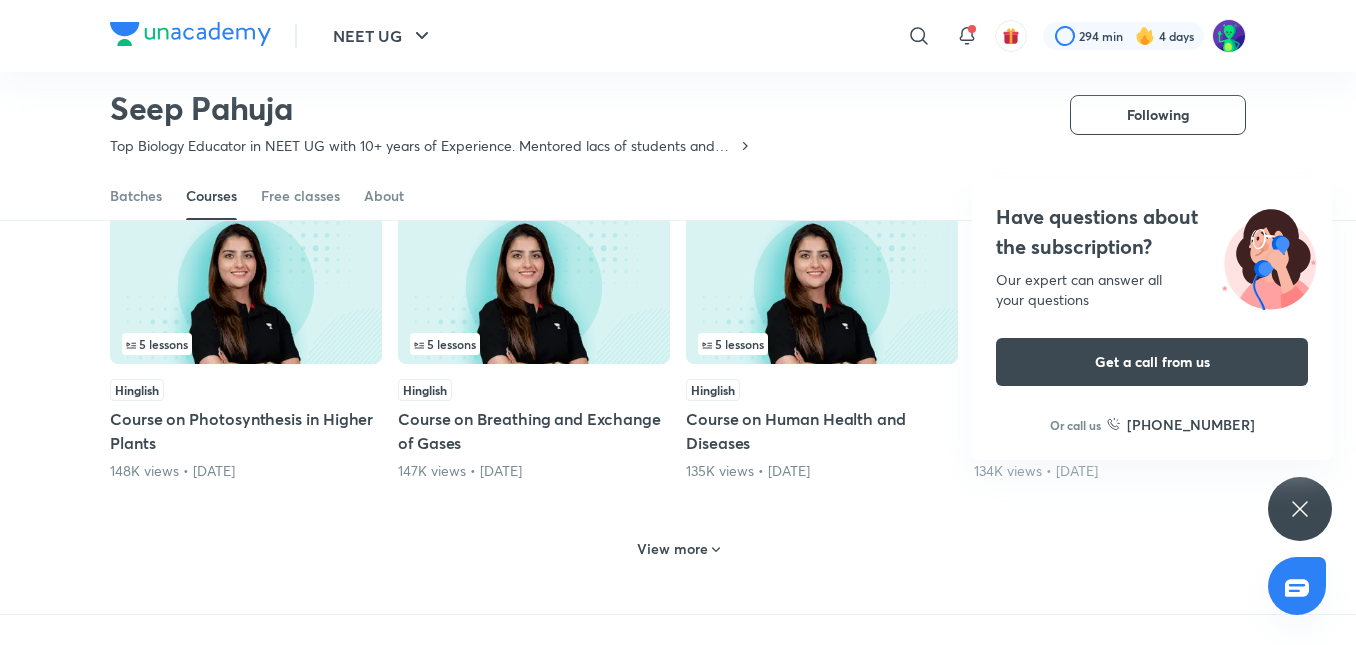click on "View more" at bounding box center [672, 549] 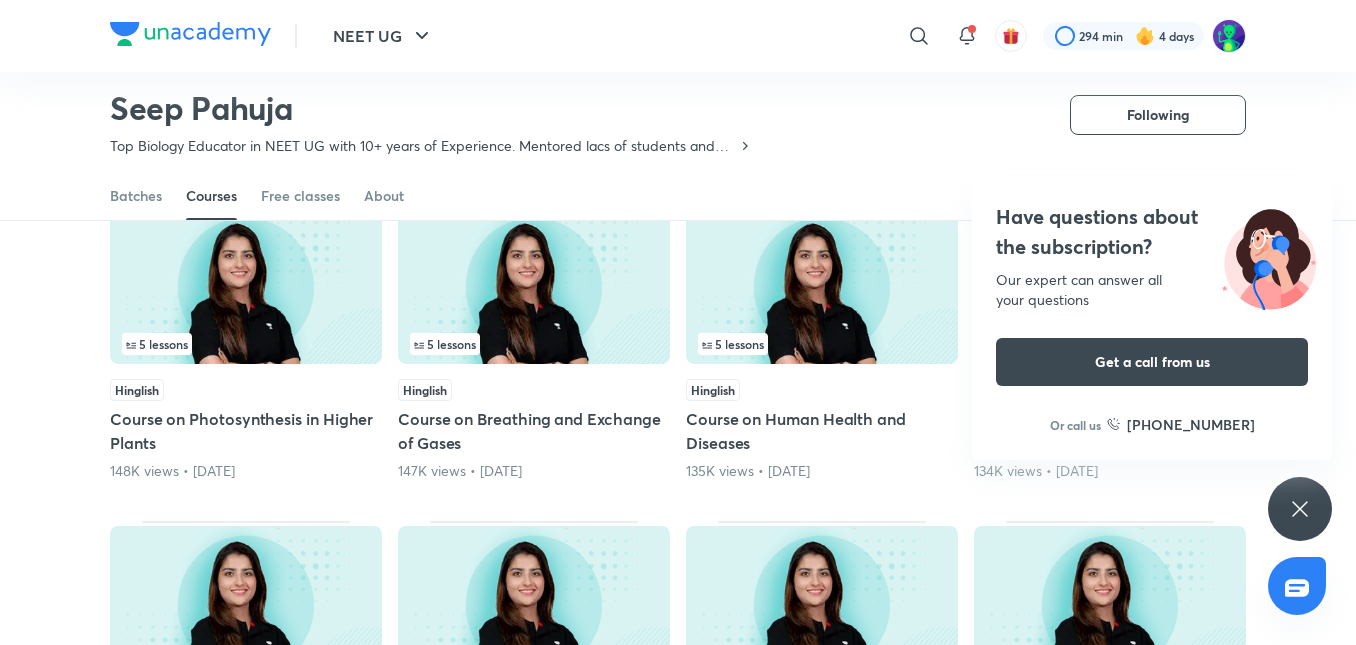 click on "Have questions about the subscription? Our expert can answer all your questions Get a call from us Or call us [PHONE_NUMBER]" at bounding box center (1300, 509) 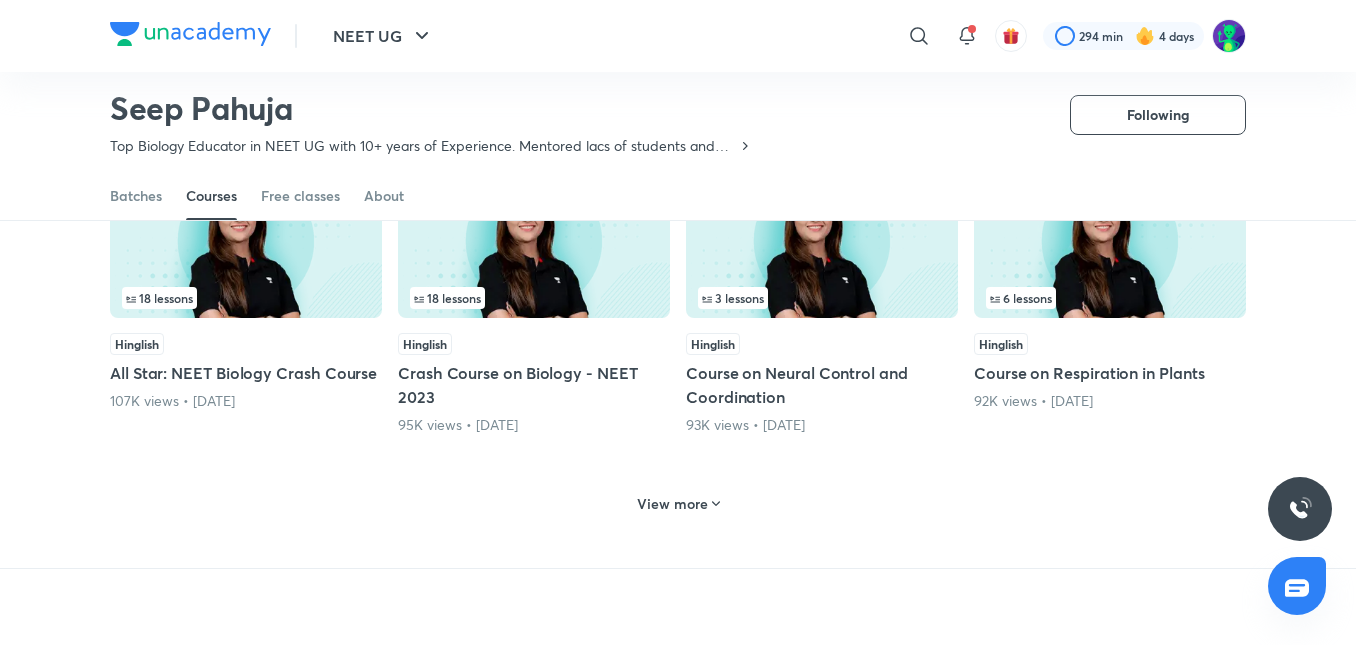 scroll, scrollTop: 1829, scrollLeft: 0, axis: vertical 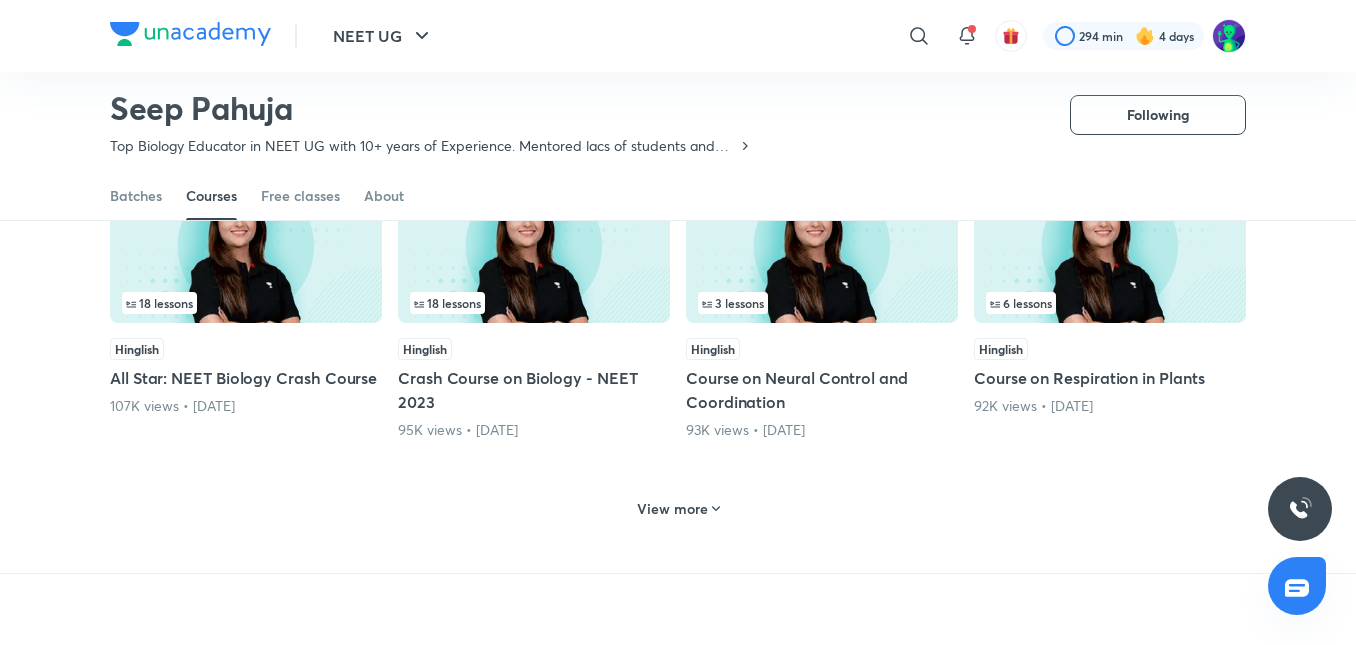 click 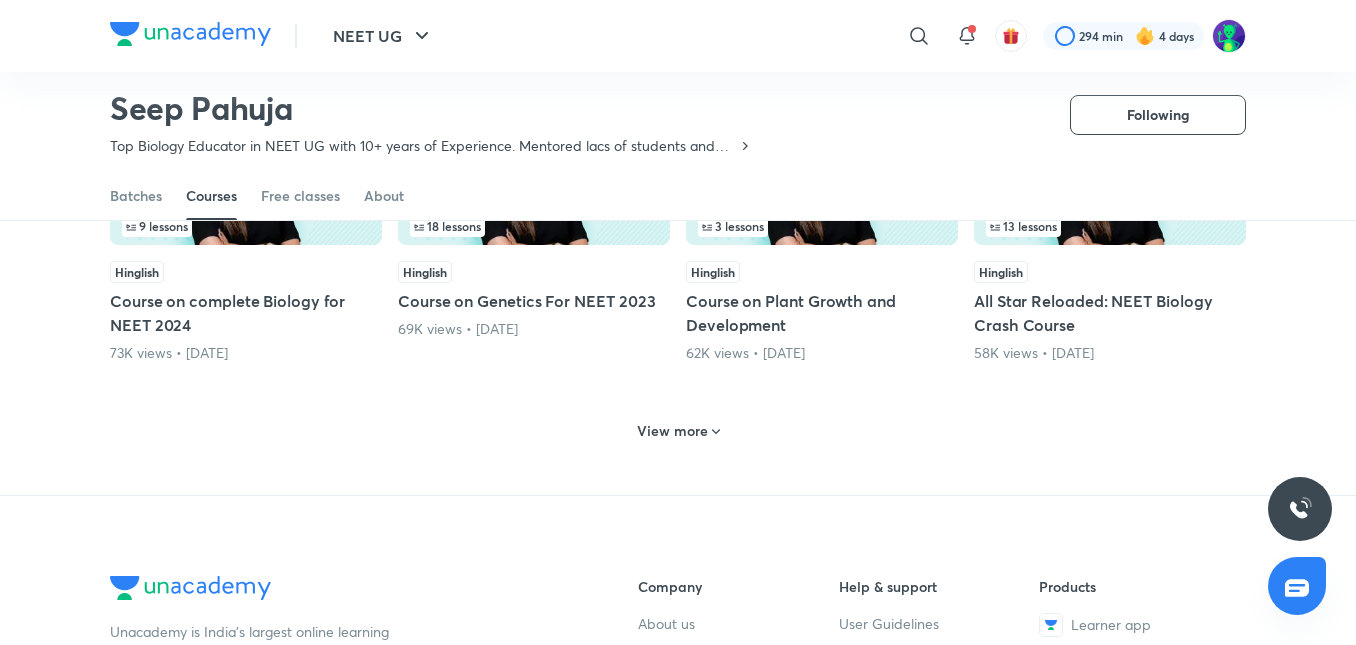 scroll, scrollTop: 2867, scrollLeft: 0, axis: vertical 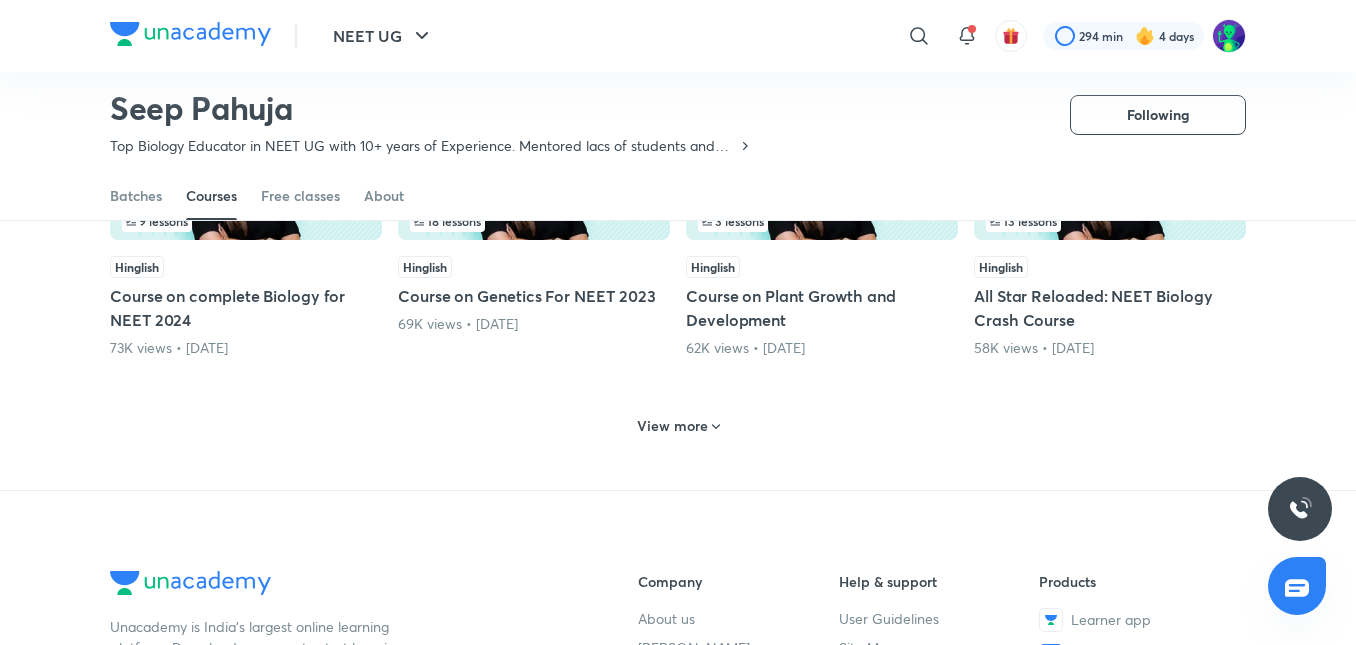 click on "View more" at bounding box center (672, 426) 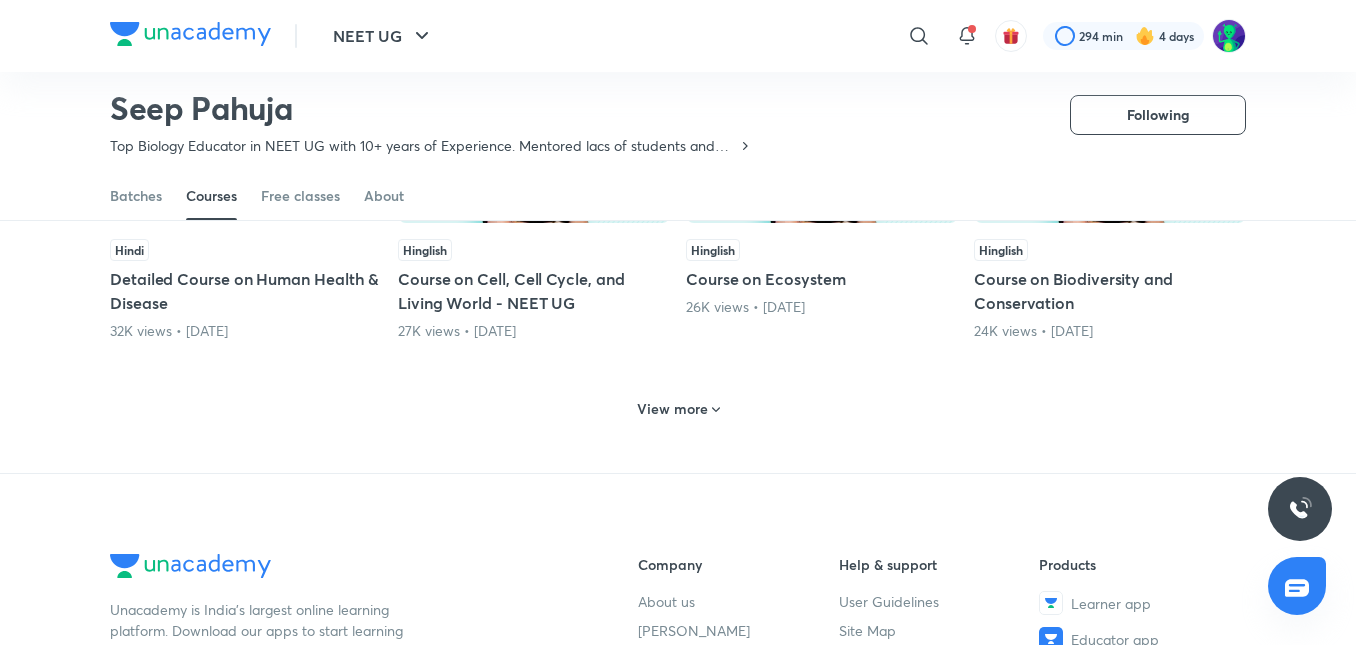 scroll, scrollTop: 3778, scrollLeft: 0, axis: vertical 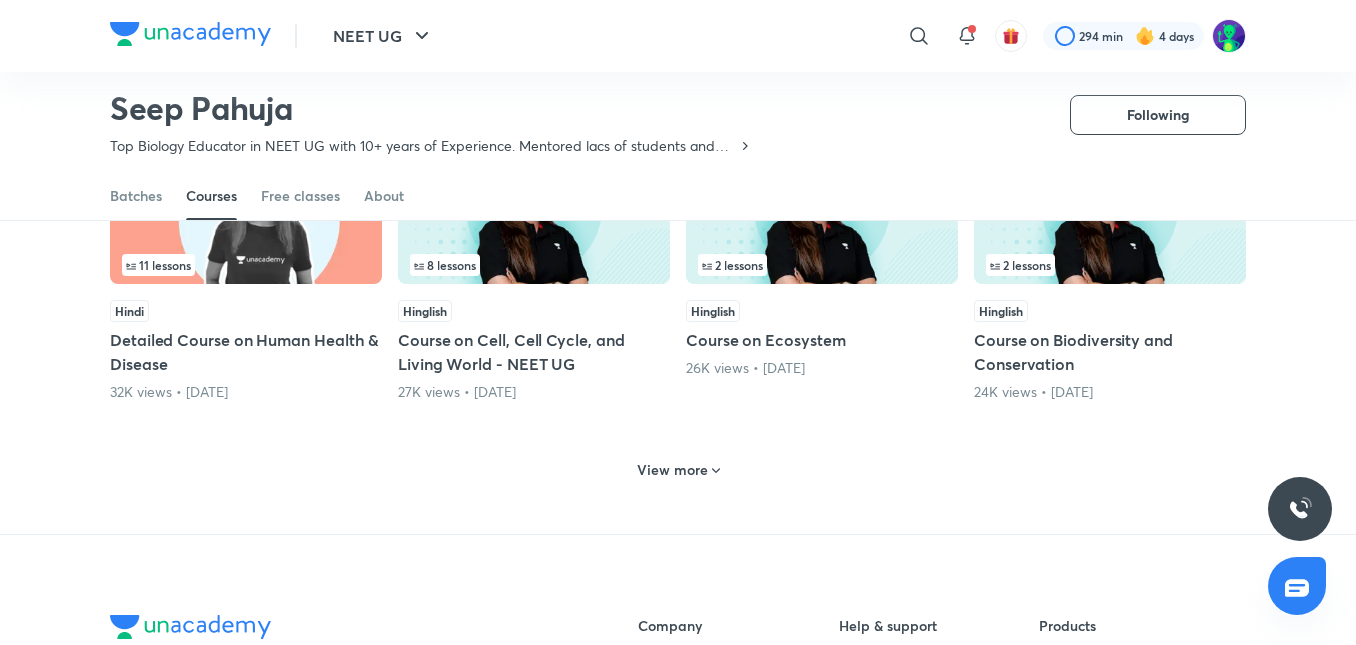 click on "View more" at bounding box center [678, 468] 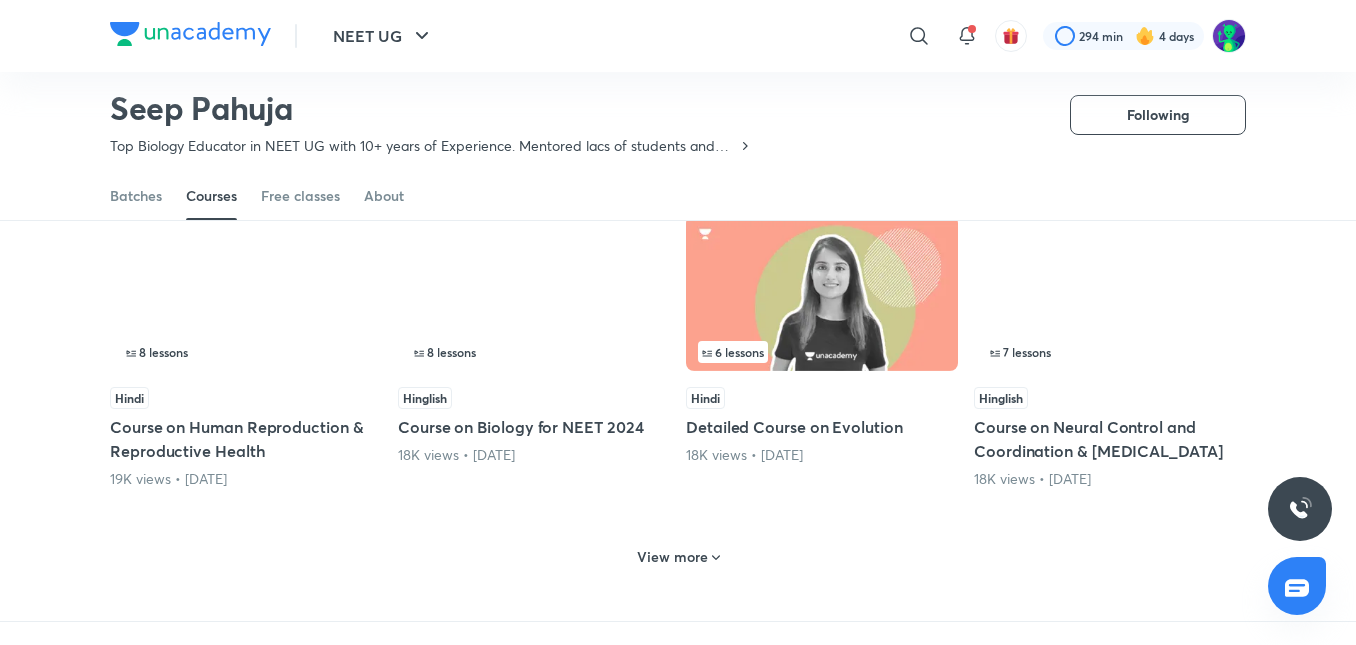 scroll, scrollTop: 4663, scrollLeft: 0, axis: vertical 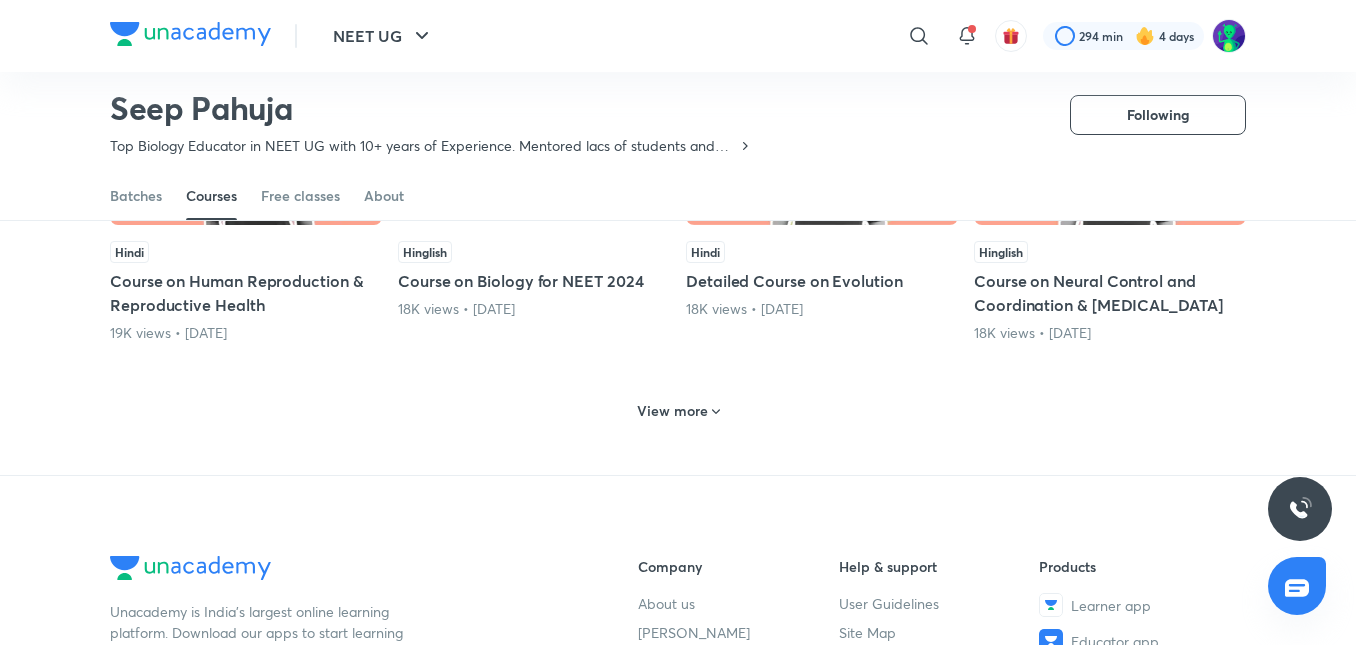 click on "View more" at bounding box center [678, 411] 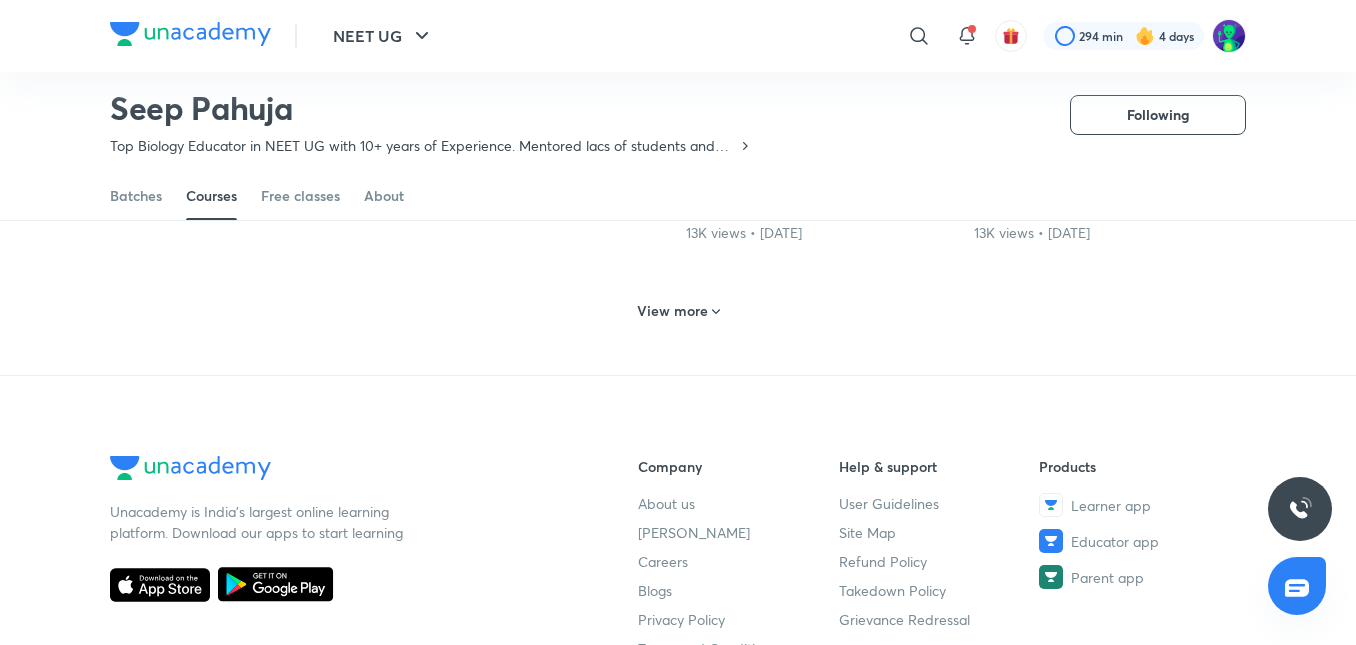 scroll, scrollTop: 5968, scrollLeft: 0, axis: vertical 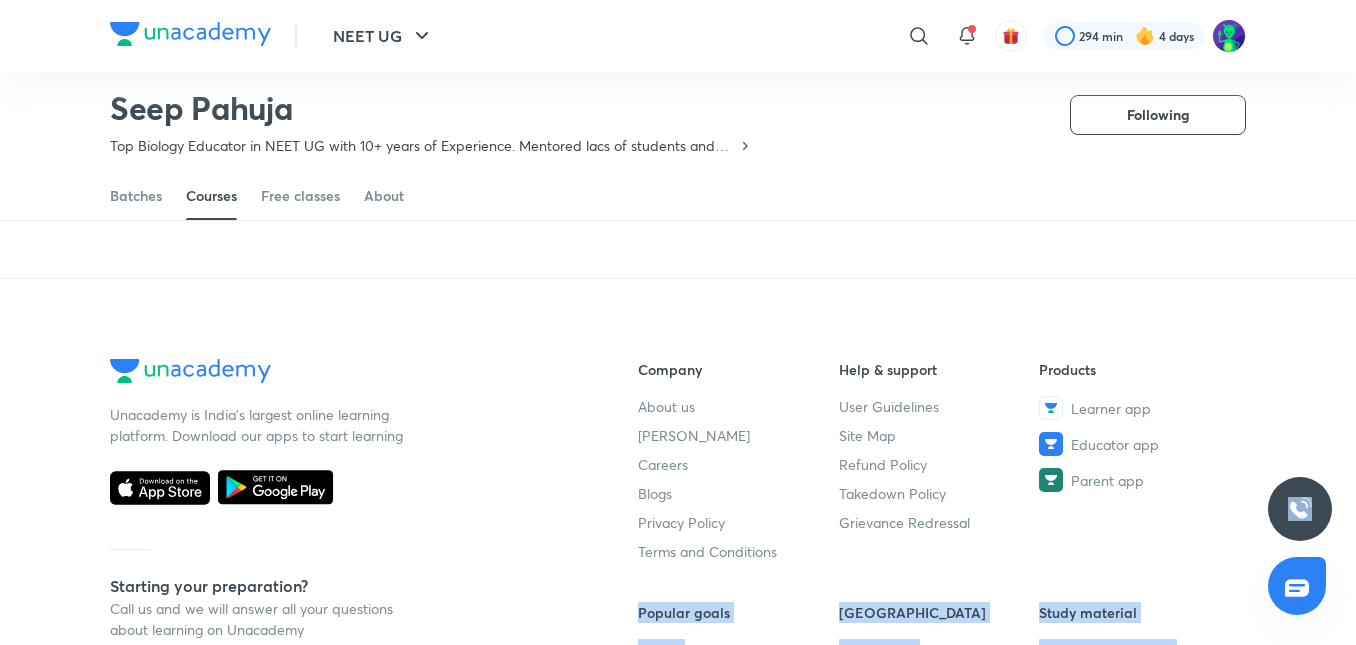 drag, startPoint x: 1306, startPoint y: 563, endPoint x: 1365, endPoint y: 580, distance: 61.400326 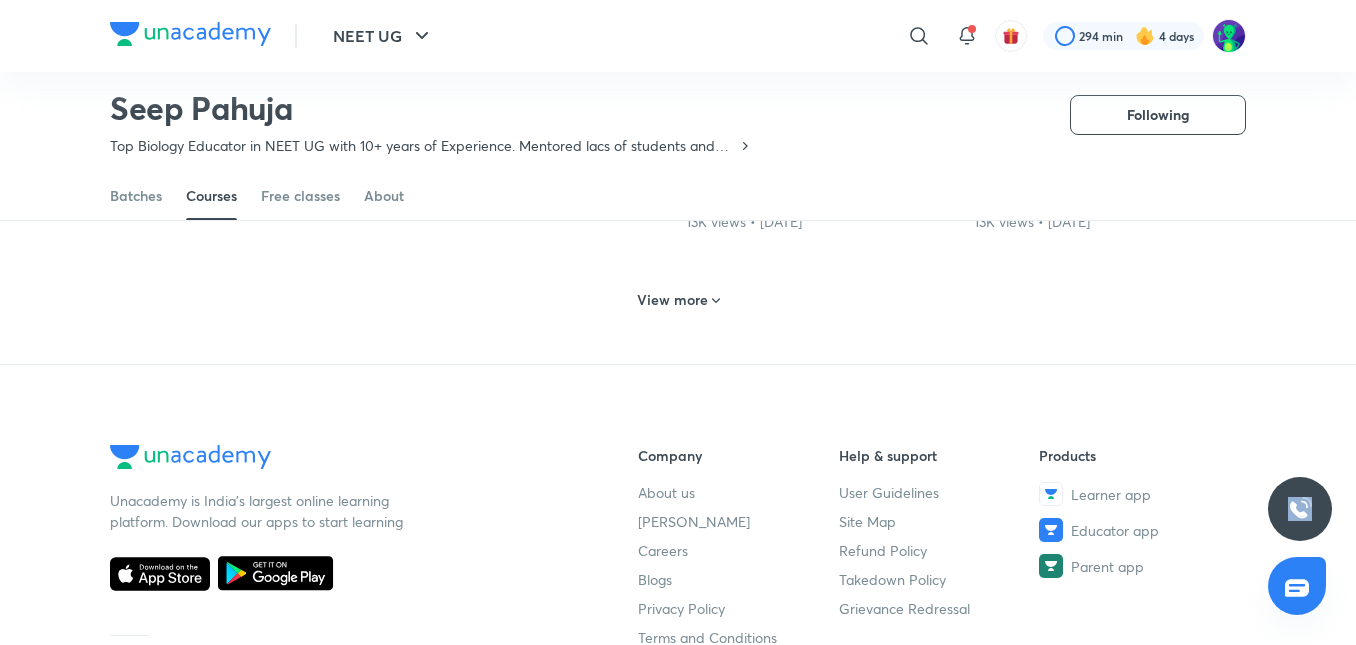 scroll, scrollTop: 5850, scrollLeft: 0, axis: vertical 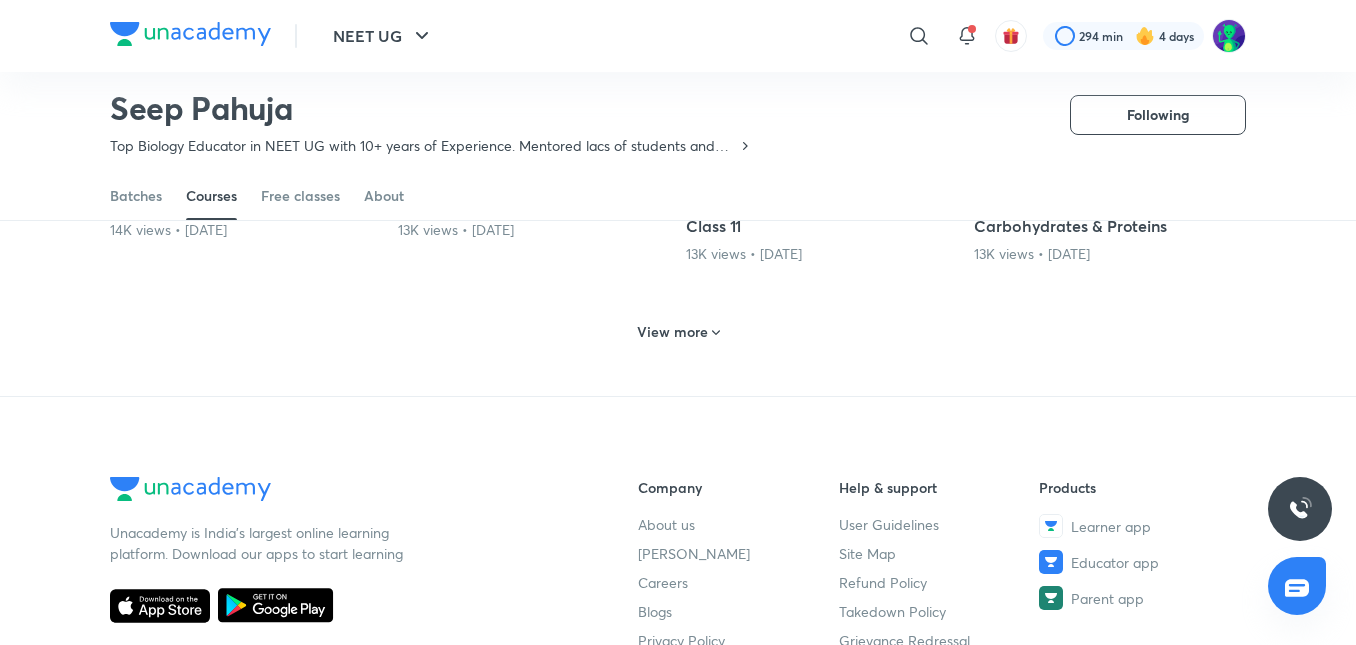click on "View more" at bounding box center (678, 332) 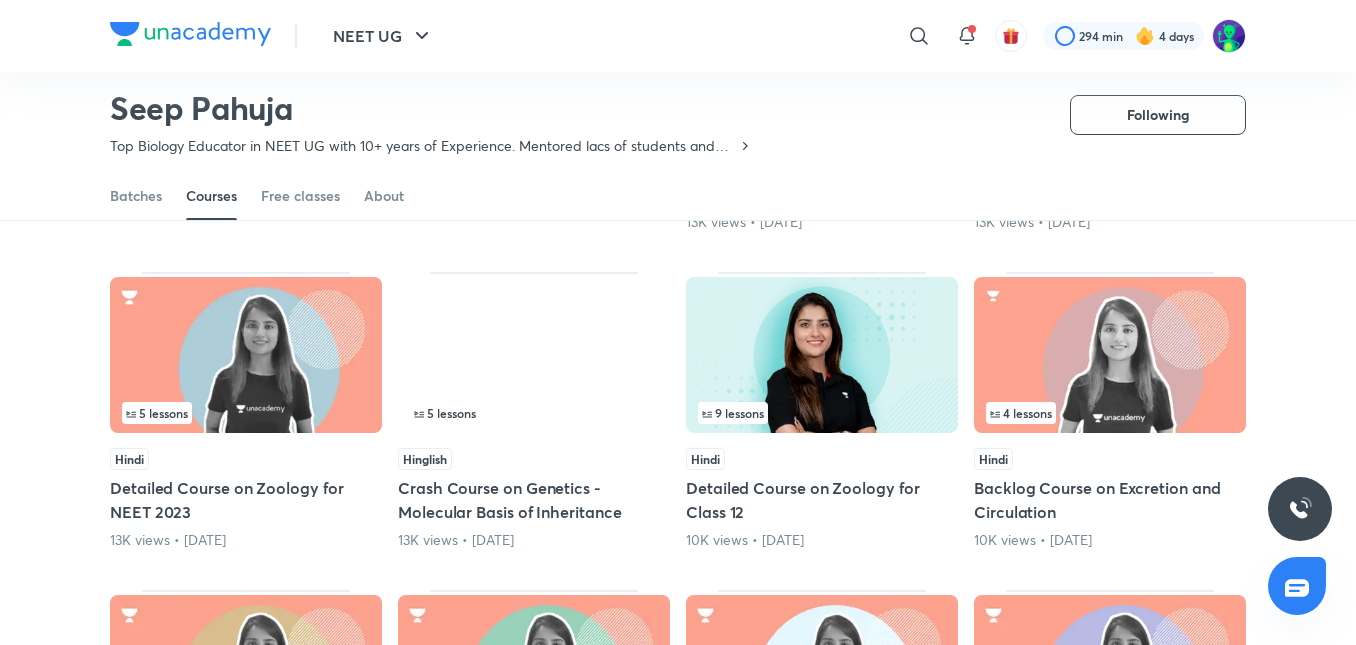 scroll, scrollTop: 5869, scrollLeft: 0, axis: vertical 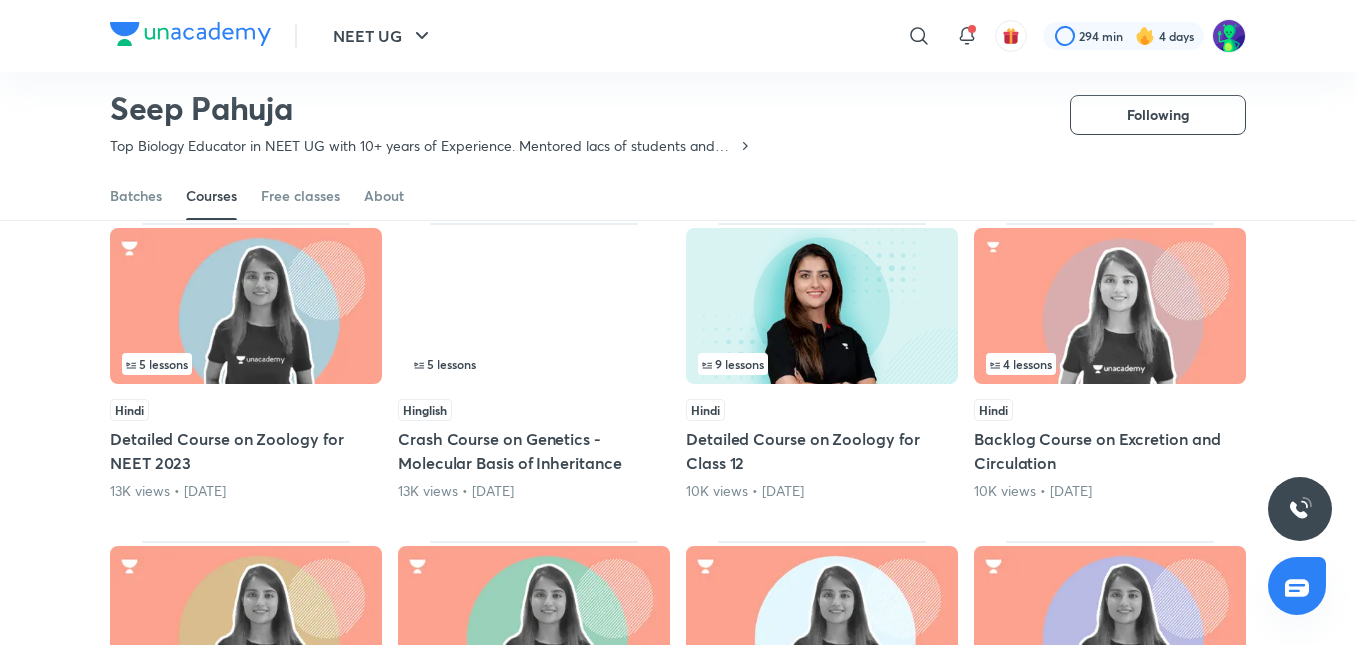 click on "5   lessons" at bounding box center (534, 364) 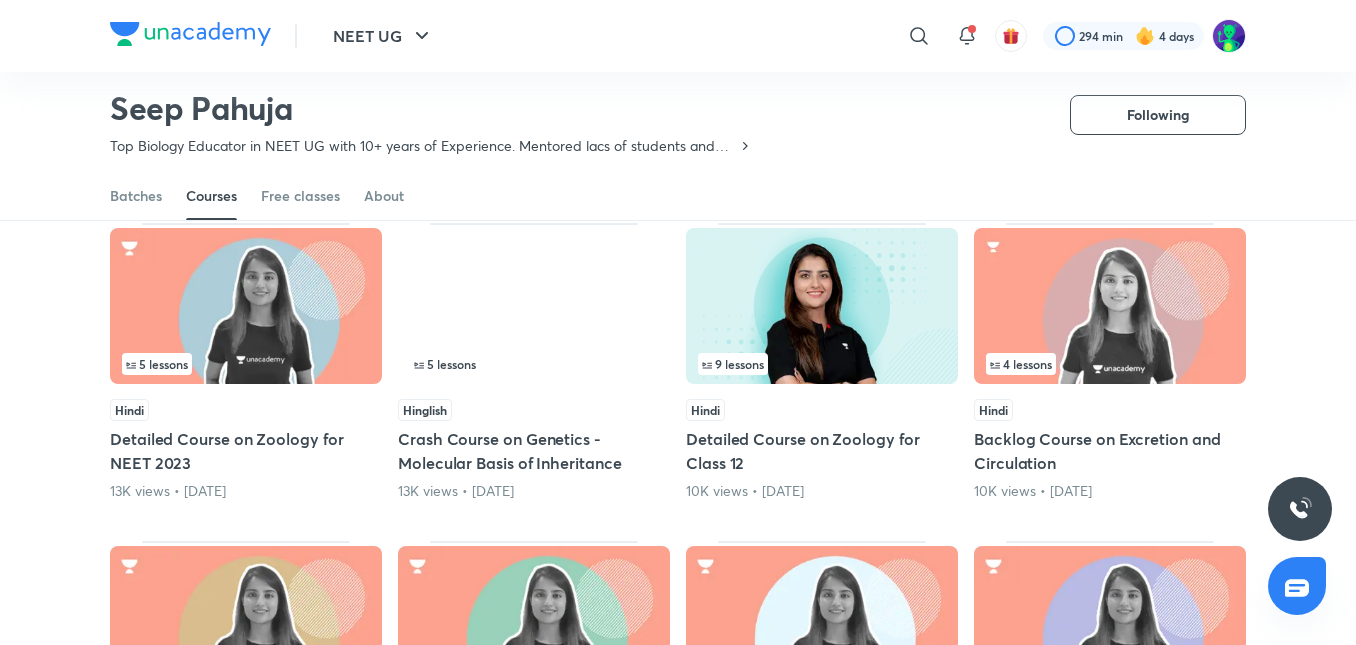 click on "5   lessons" at bounding box center [534, 364] 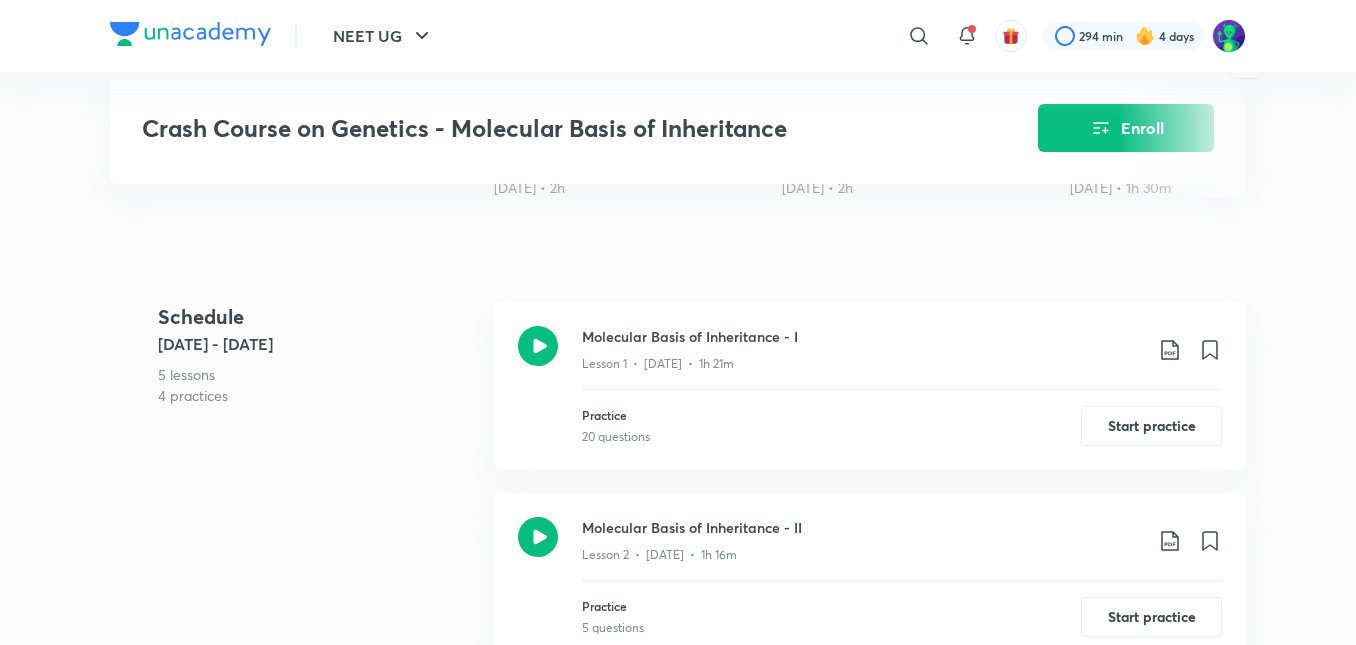 scroll, scrollTop: 766, scrollLeft: 0, axis: vertical 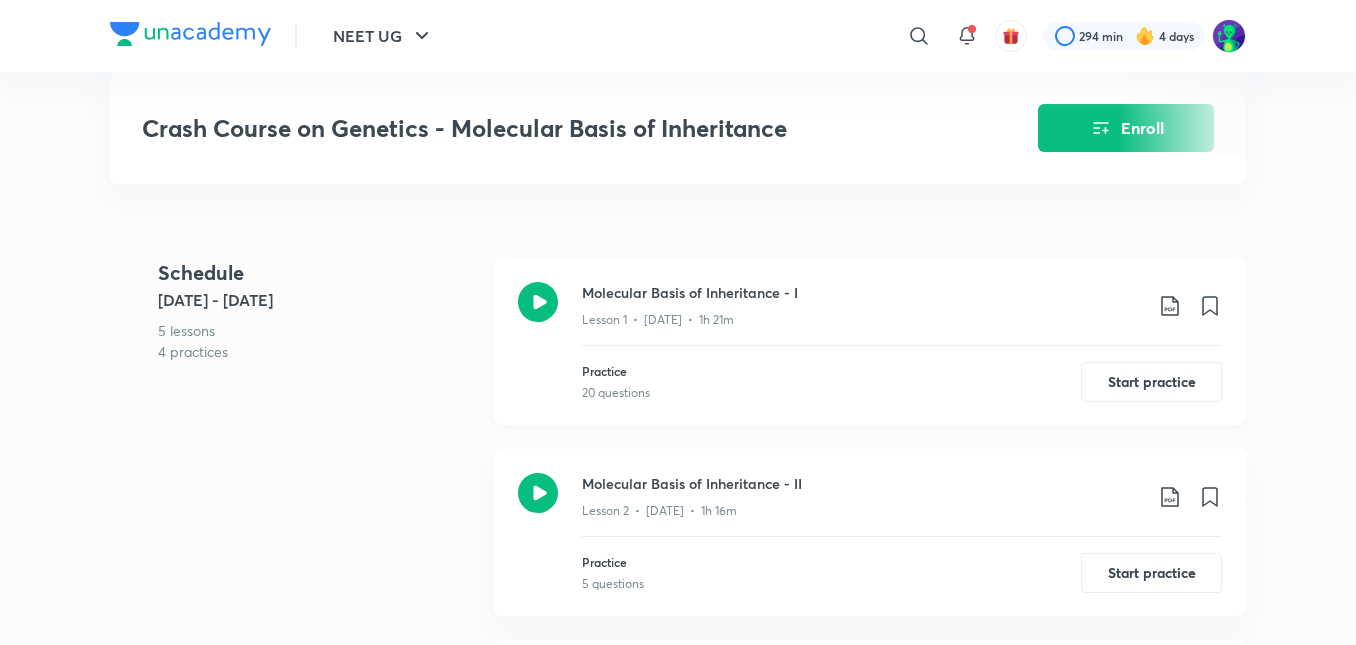 click 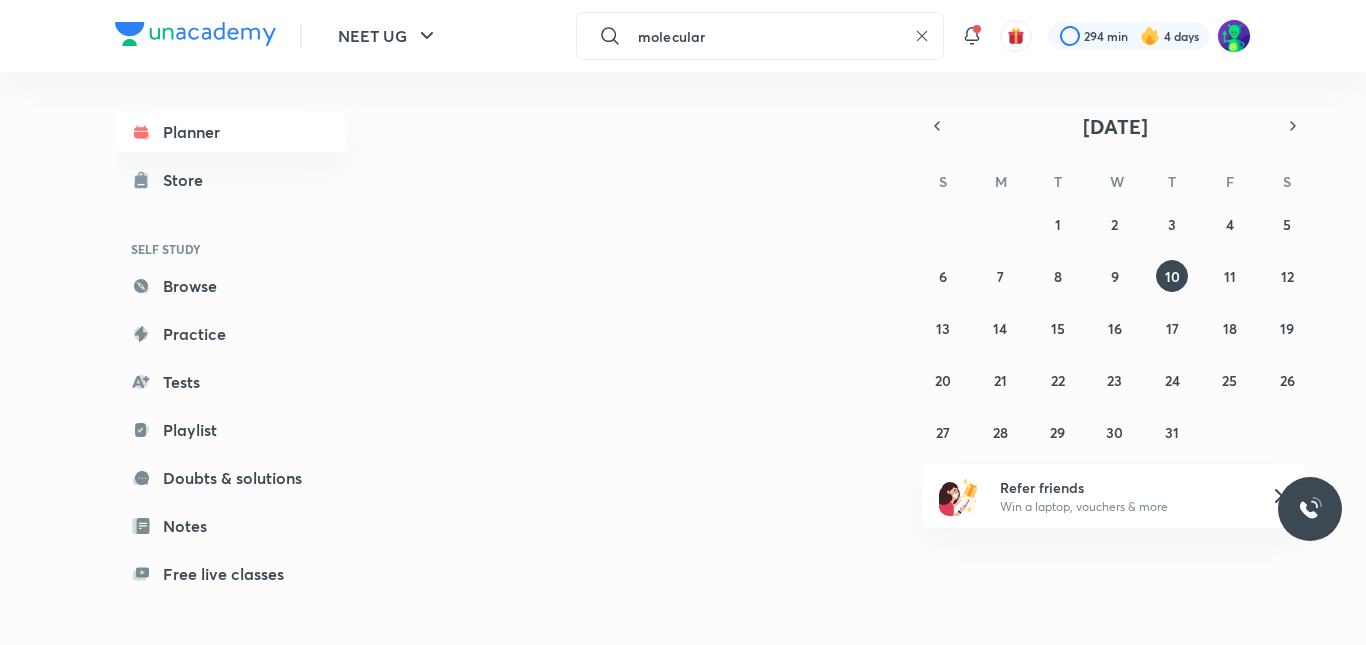 scroll, scrollTop: 0, scrollLeft: 0, axis: both 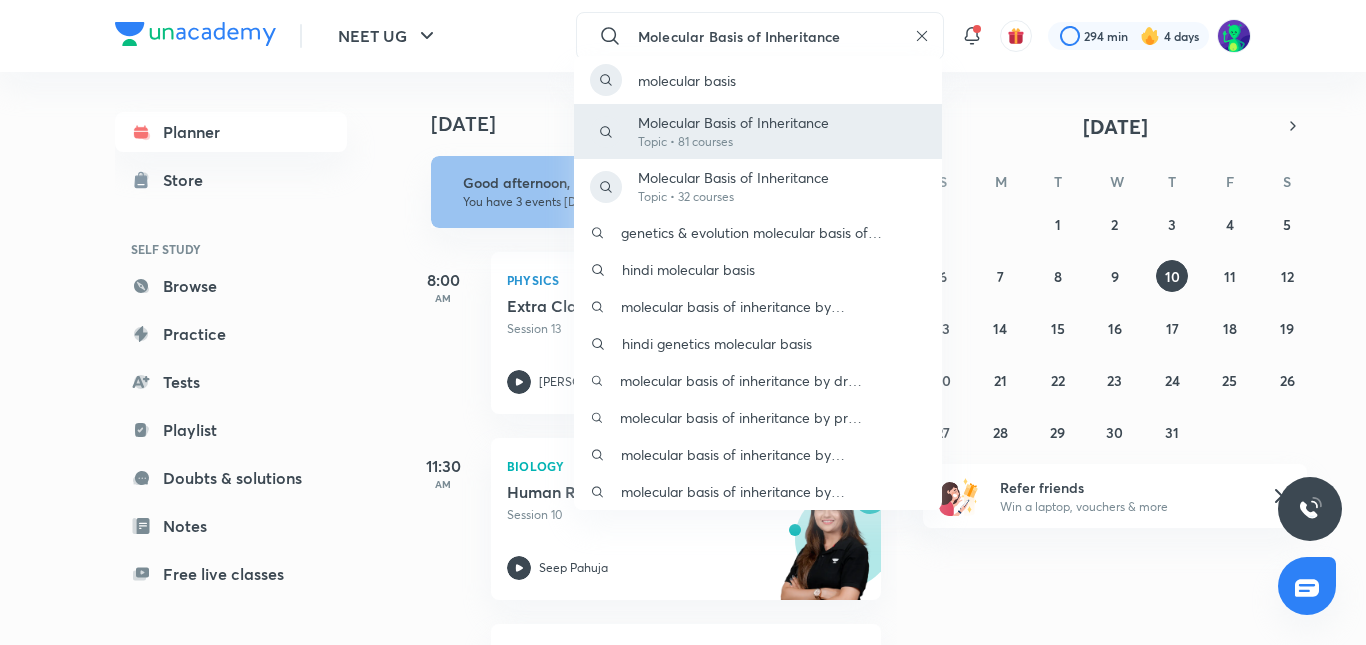 type on "Molecular Basis of Inheritance" 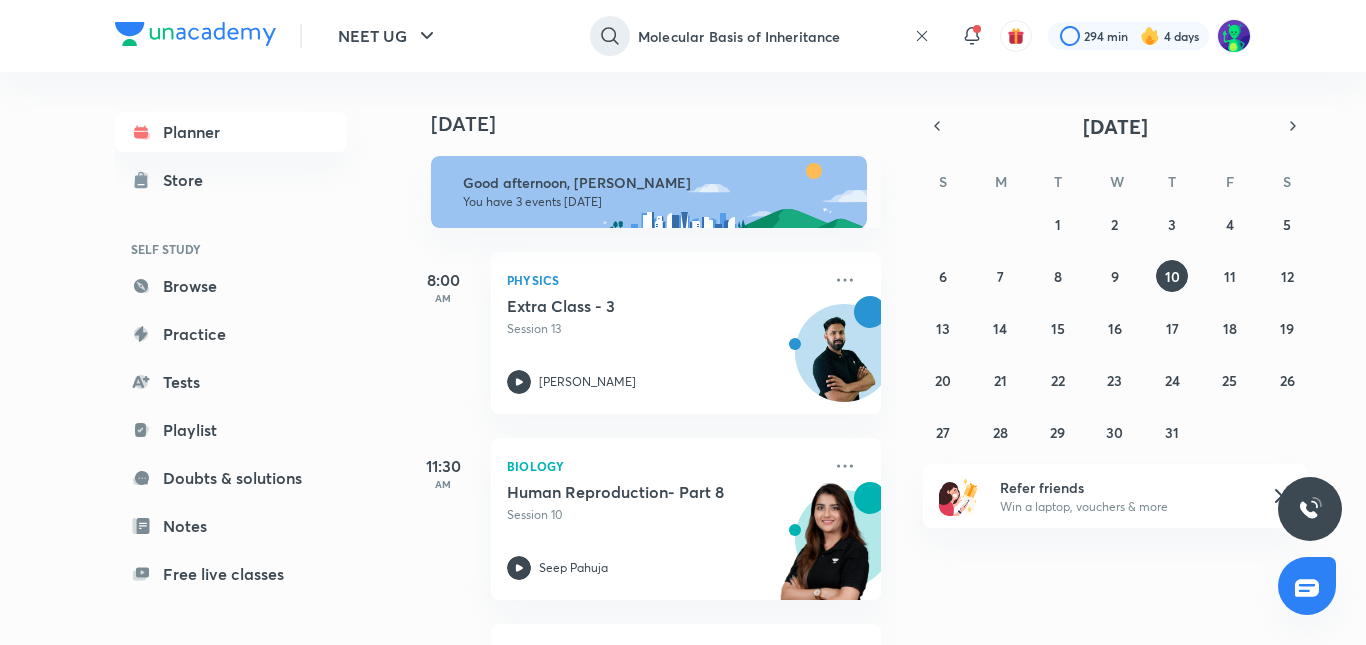 click 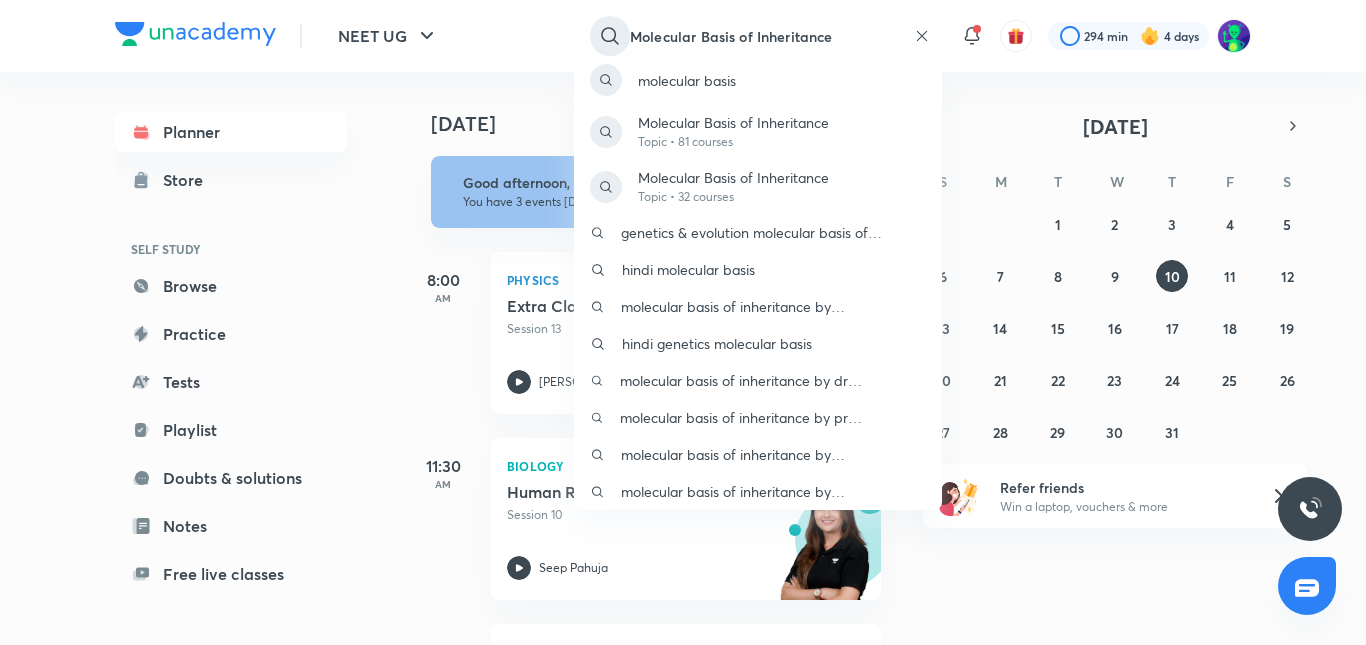 click on "molecular basis Molecular Basis of Inheritance Topic • 81 courses Molecular Basis of Inheritance Topic • 32 courses genetics & evolution molecular basis of inheritance hindi molecular basis molecular basis of inheritance by [PERSON_NAME] hindi genetics molecular basis molecular basis of inheritance by dr [PERSON_NAME] molecular basis of inheritance by pr [PERSON_NAME] molecular basis of inheritance by [PERSON_NAME] molecular basis of inheritance by [PERSON_NAME]" at bounding box center (683, 322) 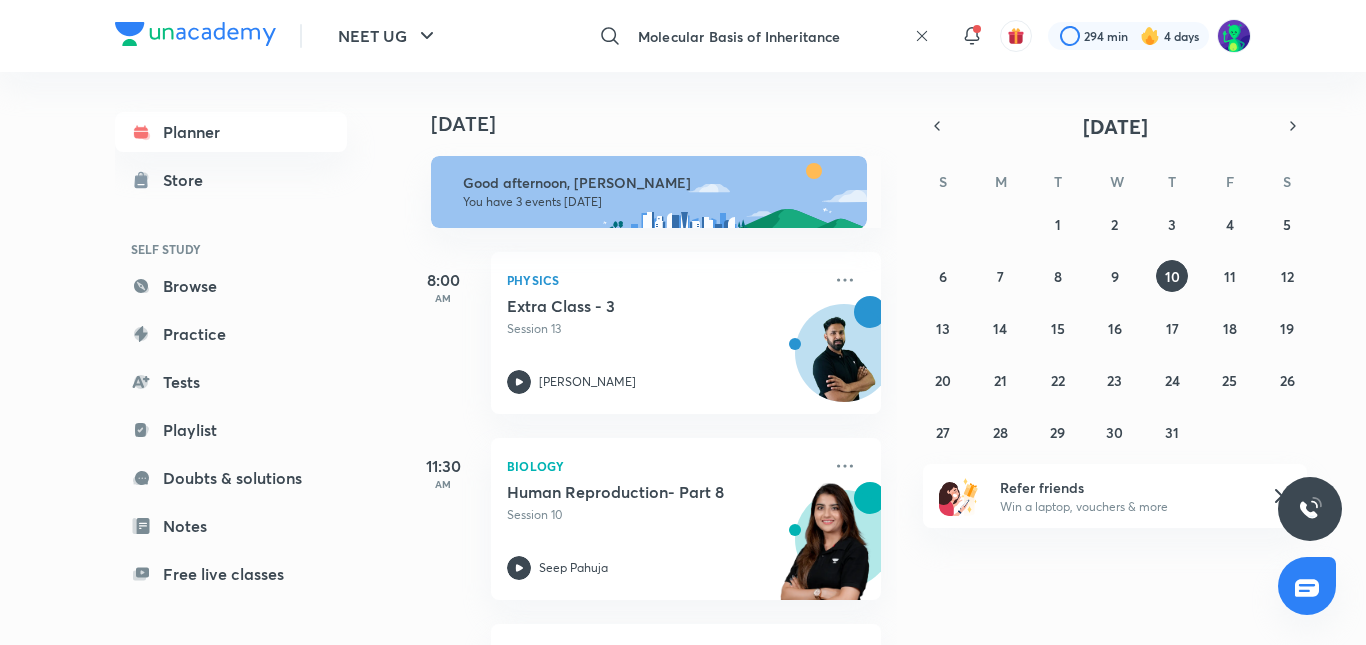 click on "Molecular Basis of Inheritance" at bounding box center [768, 36] 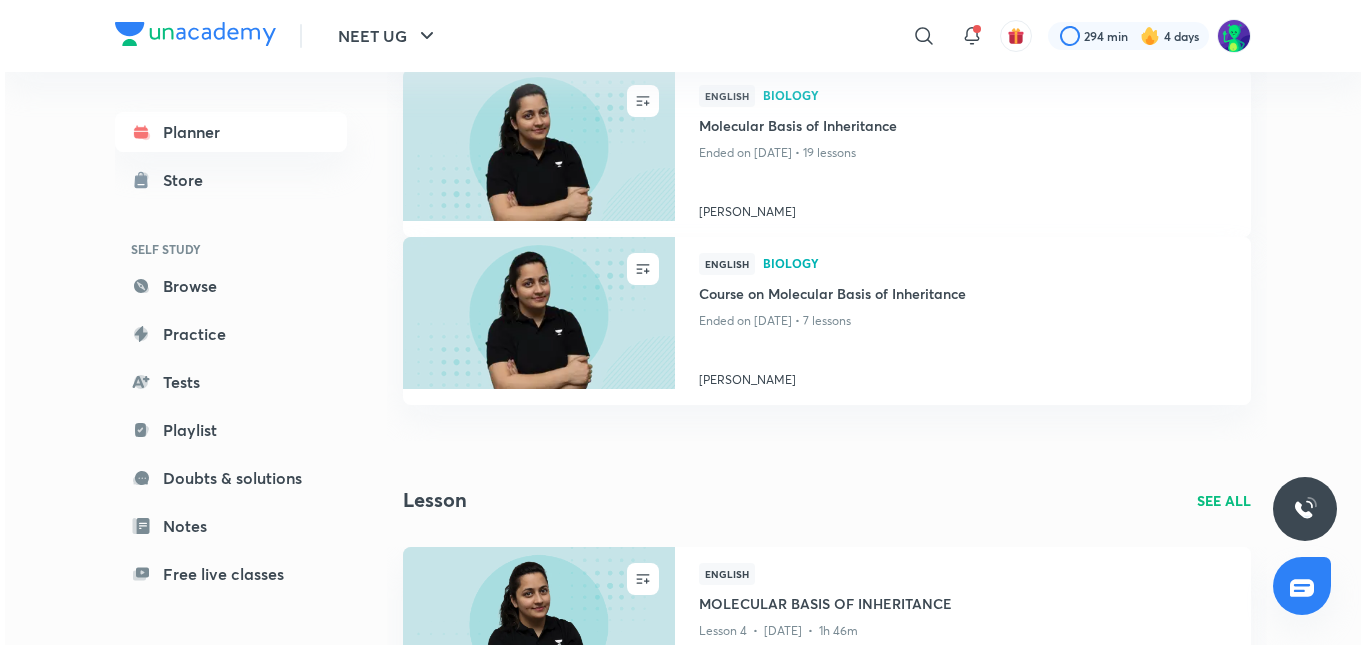 scroll, scrollTop: 0, scrollLeft: 0, axis: both 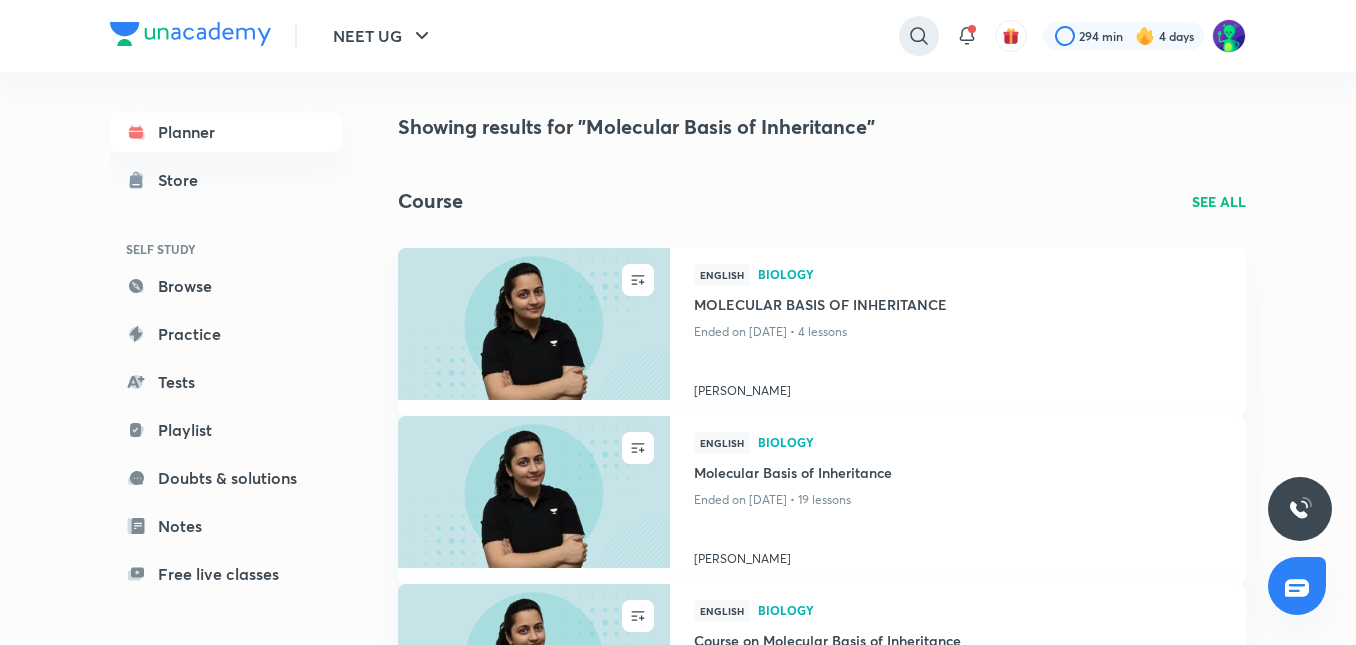 click 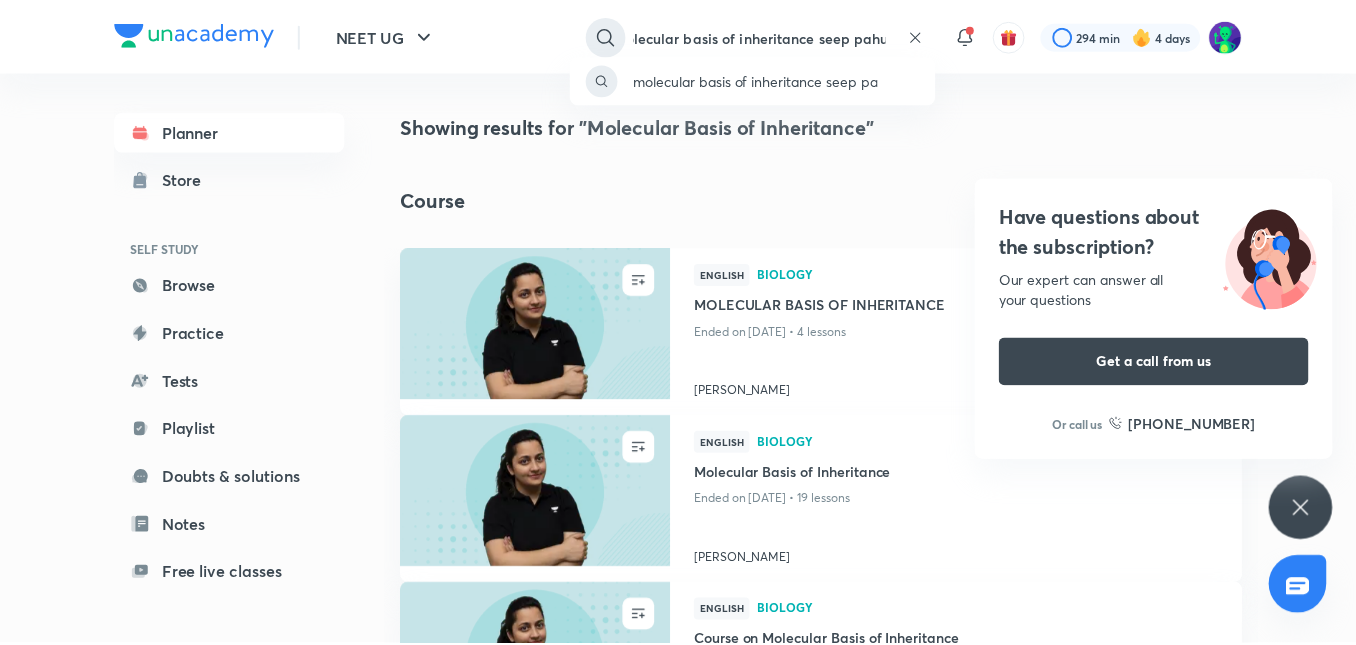 scroll, scrollTop: 0, scrollLeft: 34, axis: horizontal 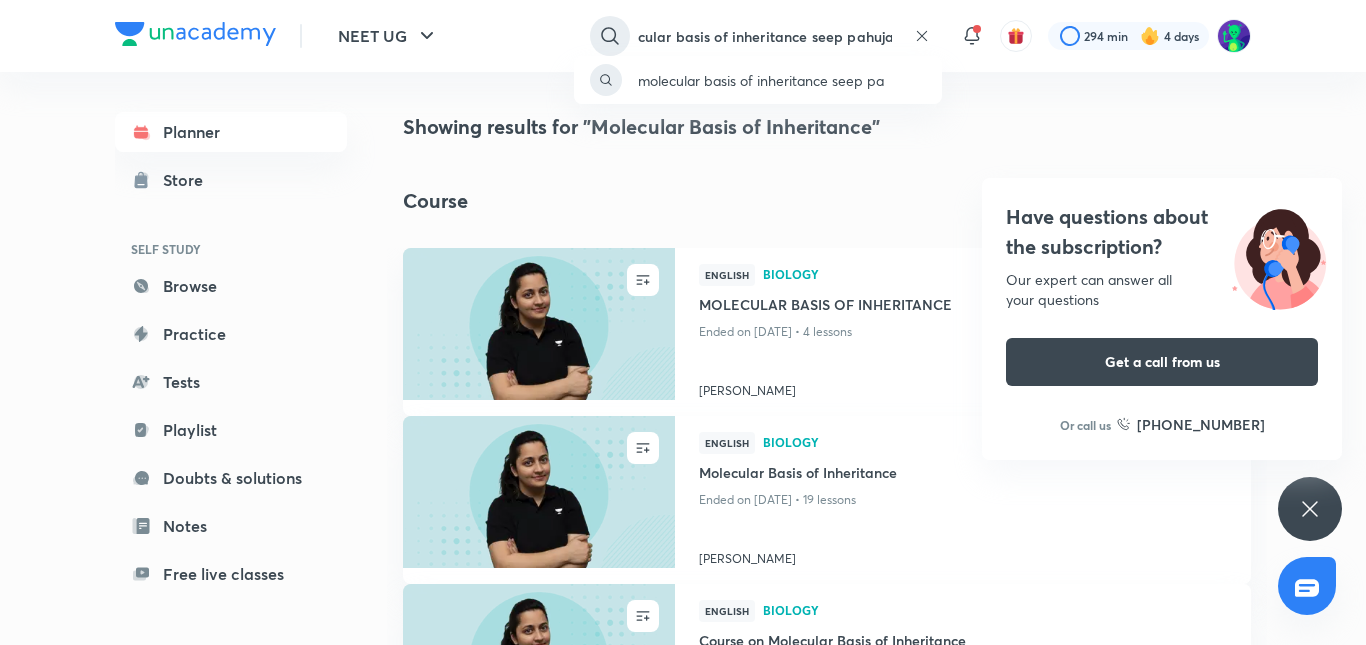 type on "molecular basis of inheritance seep pahuja" 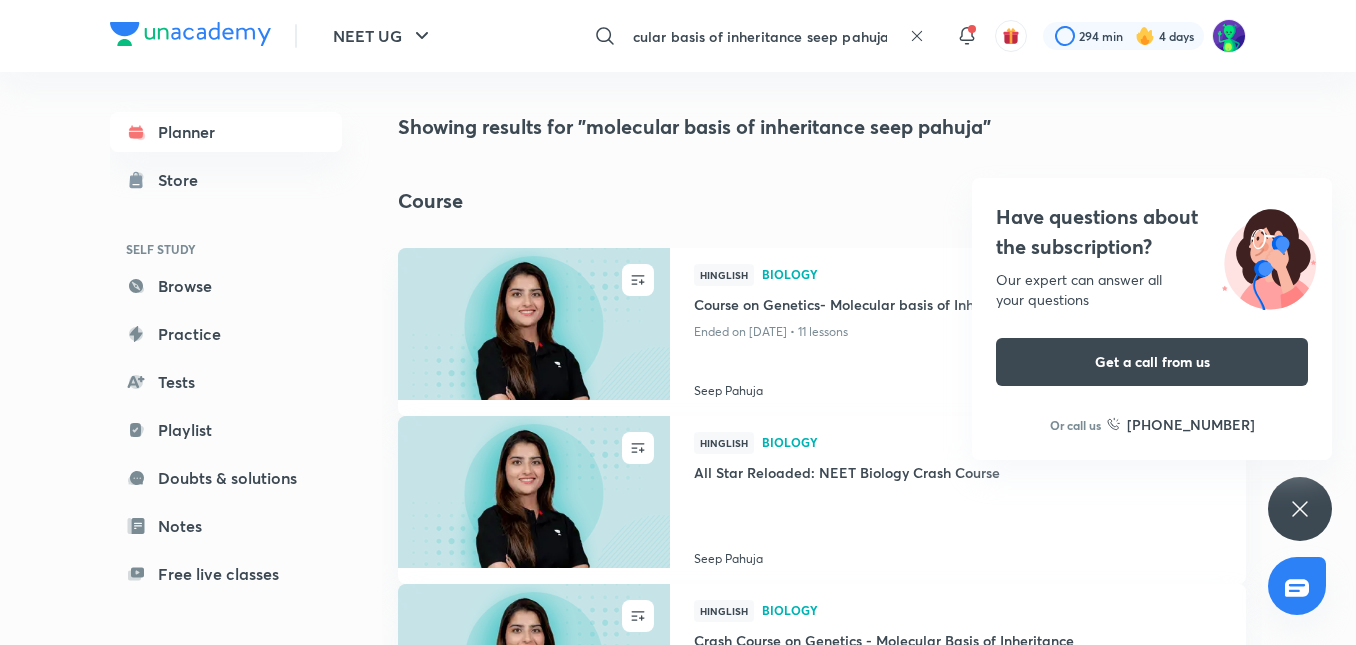 scroll, scrollTop: 0, scrollLeft: 0, axis: both 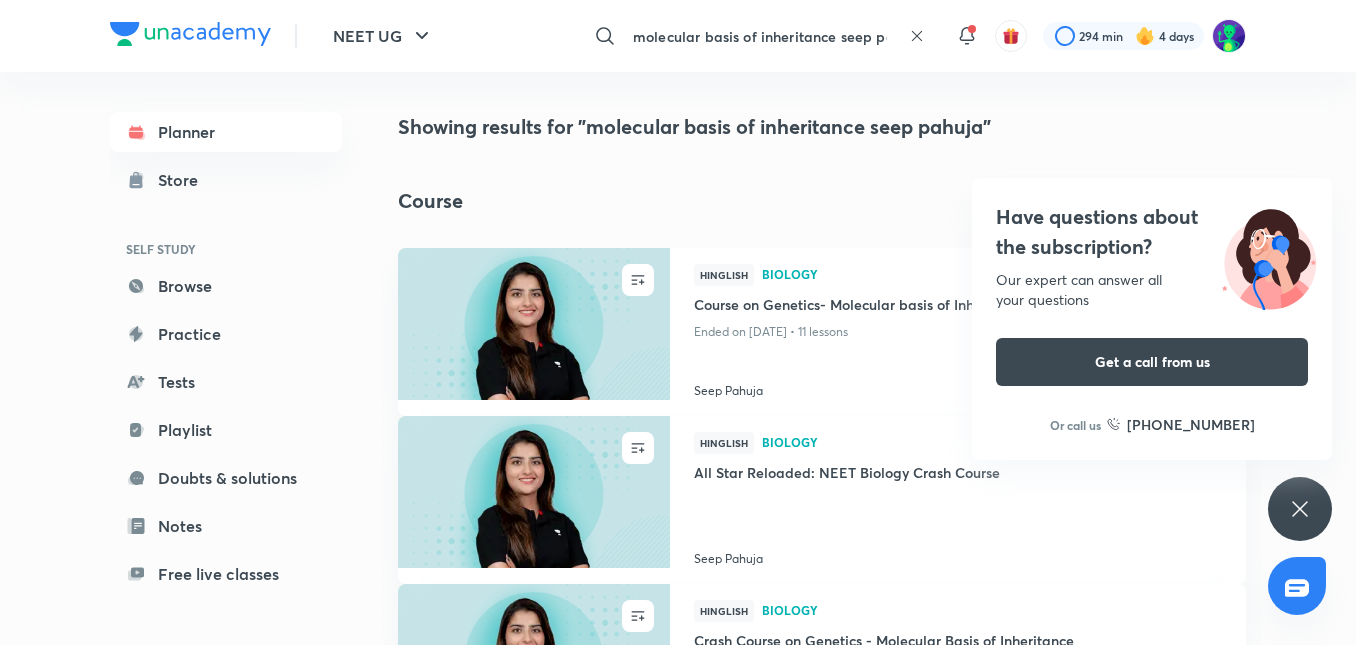 click on "Have questions about the subscription? Our expert can answer all your questions Get a call from us Or call us [PHONE_NUMBER]" at bounding box center [1300, 509] 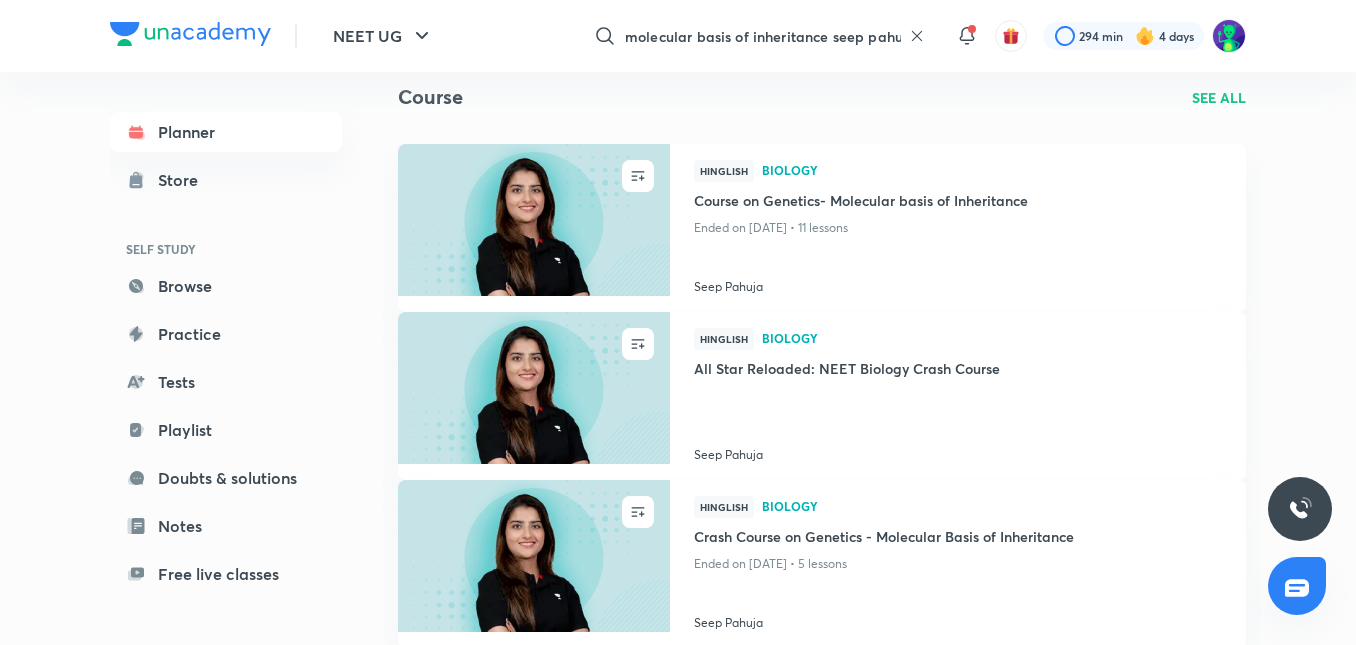 scroll, scrollTop: 101, scrollLeft: 0, axis: vertical 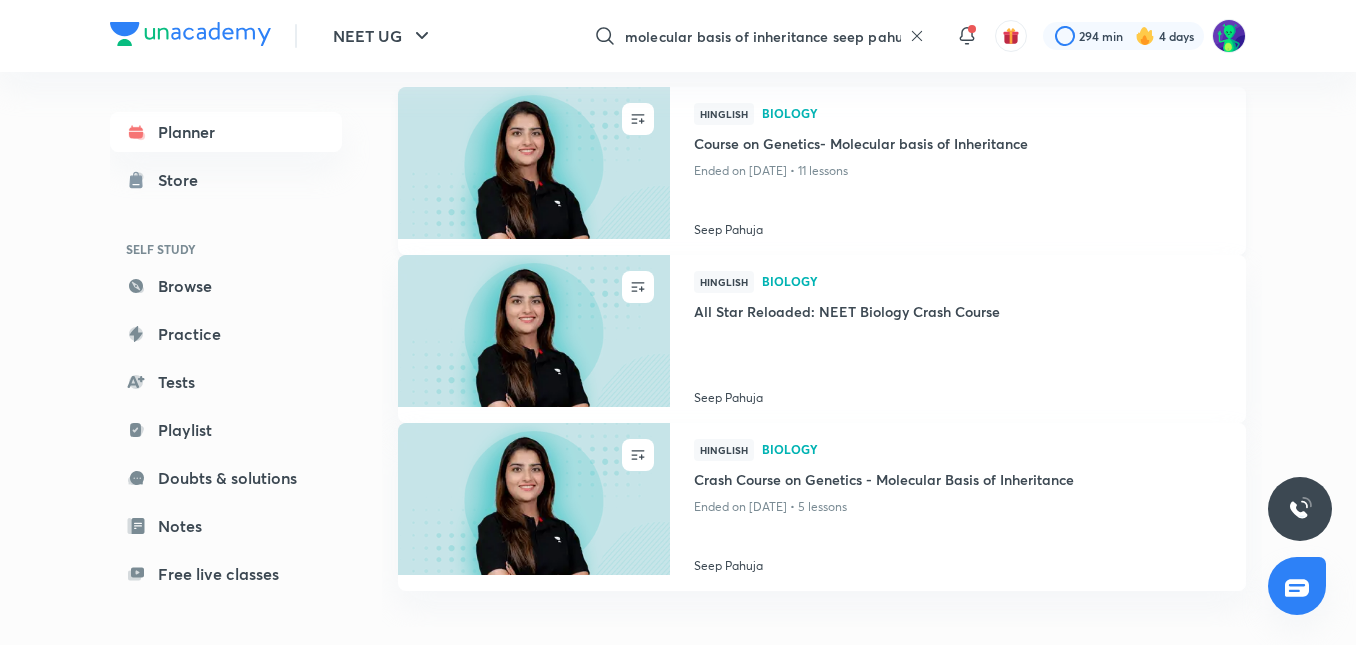 click on "Course on Genetics- Molecular basis of Inheritance" at bounding box center [958, 145] 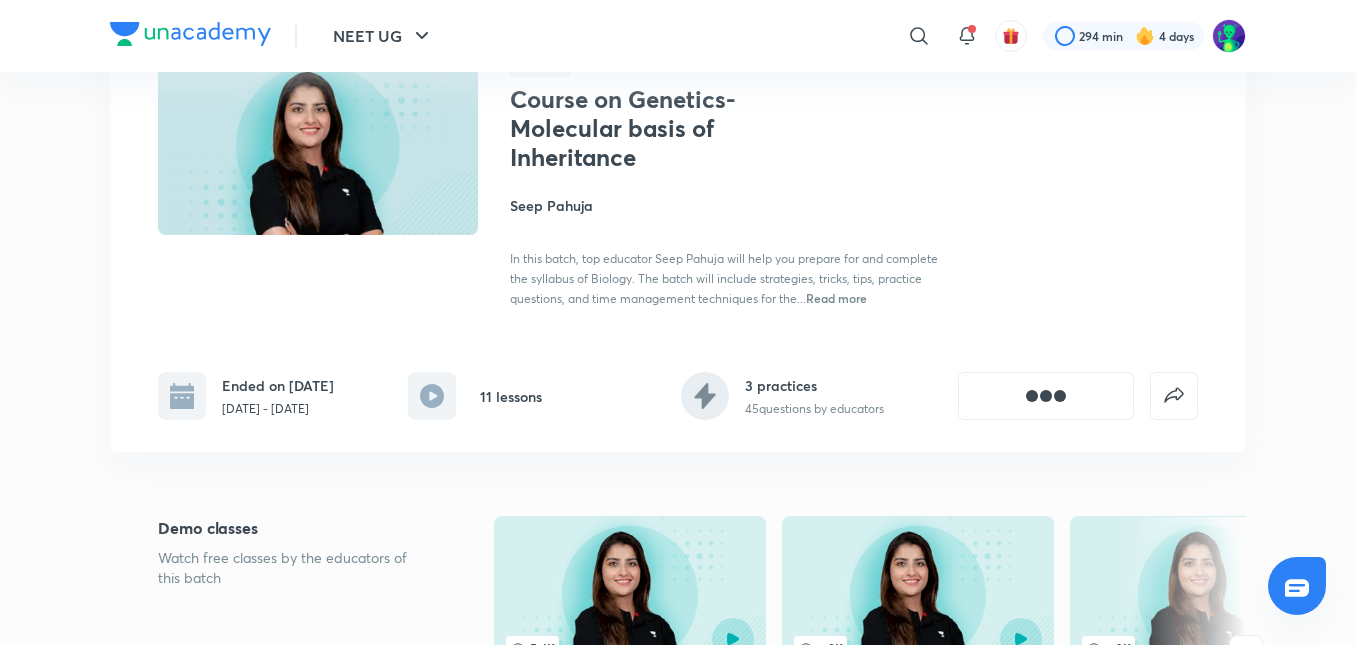 scroll, scrollTop: 0, scrollLeft: 0, axis: both 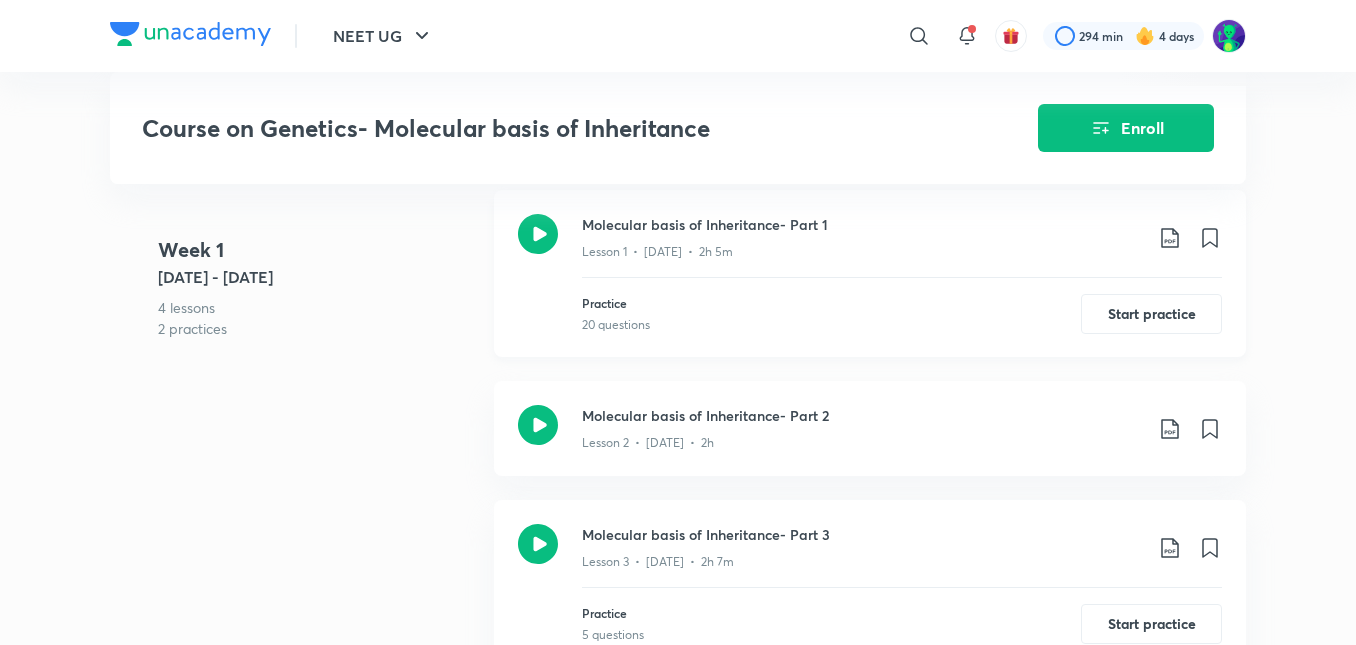 click 